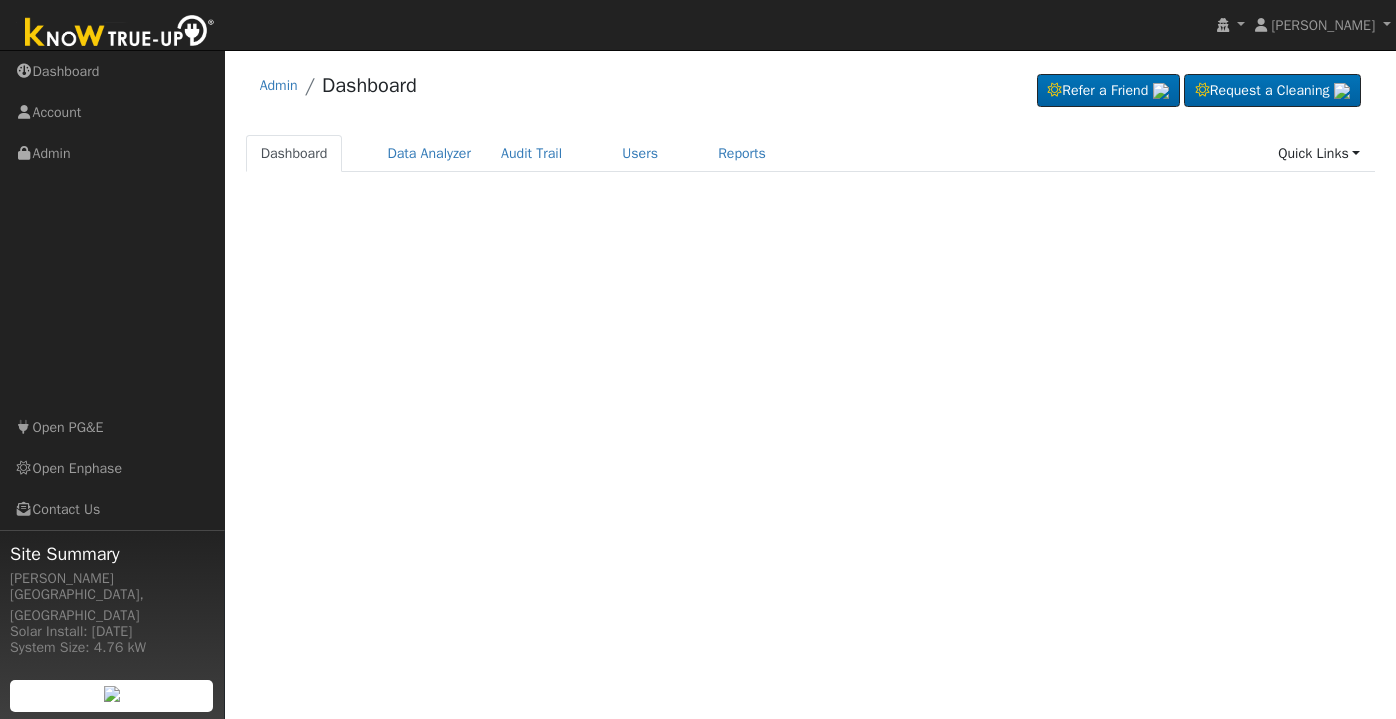scroll, scrollTop: 0, scrollLeft: 0, axis: both 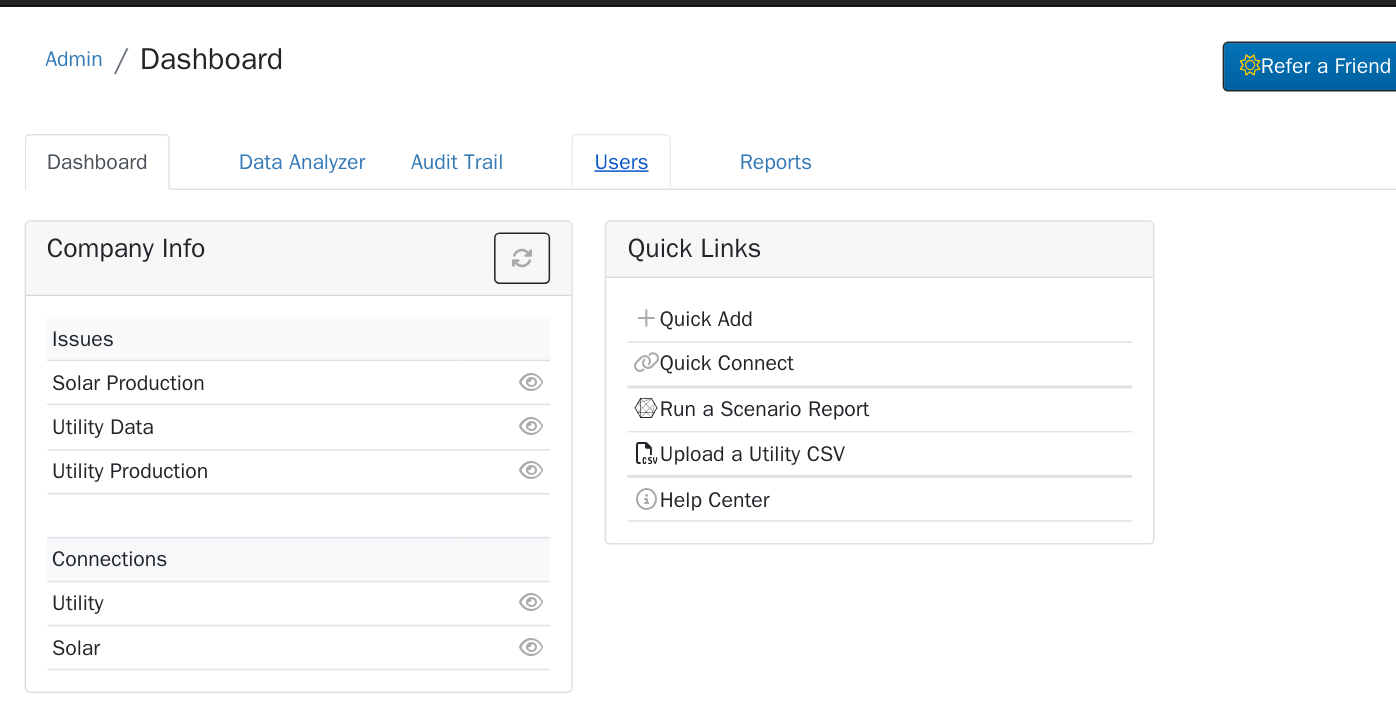click on "Users" at bounding box center (640, 153) 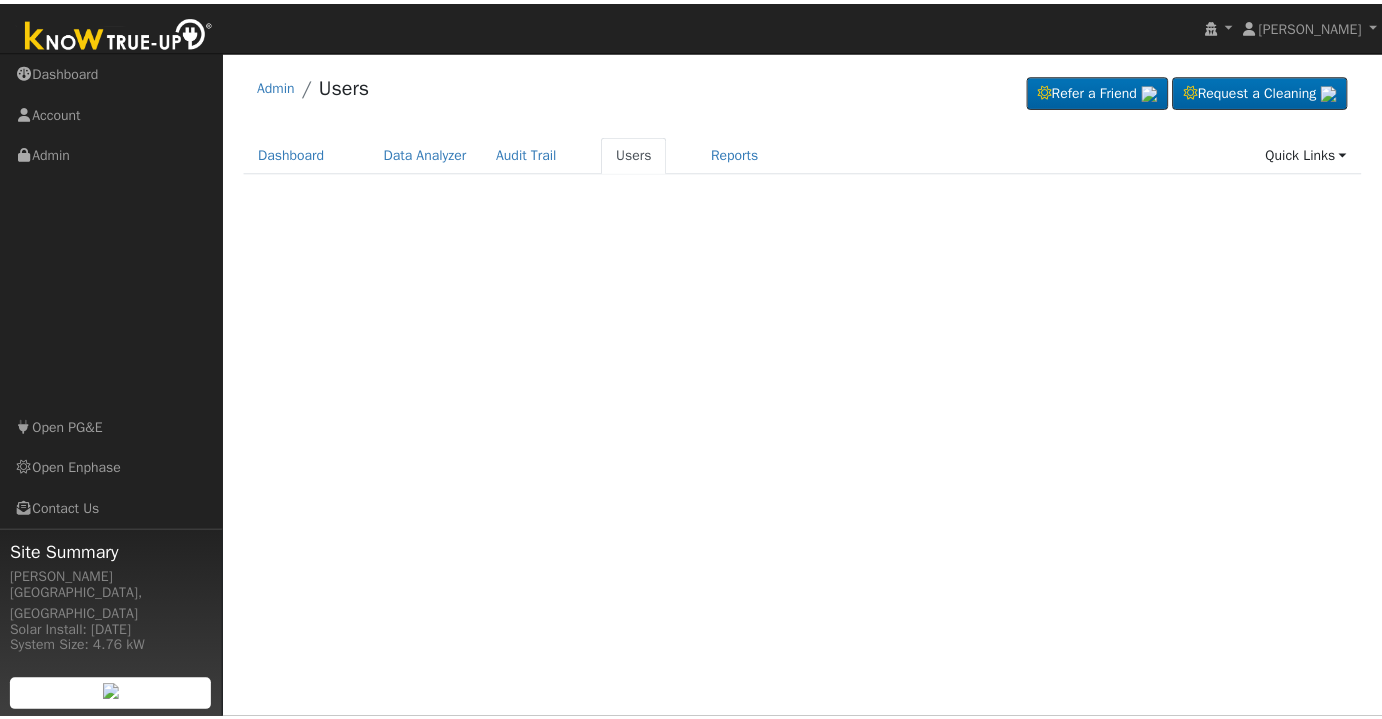 scroll, scrollTop: 0, scrollLeft: 0, axis: both 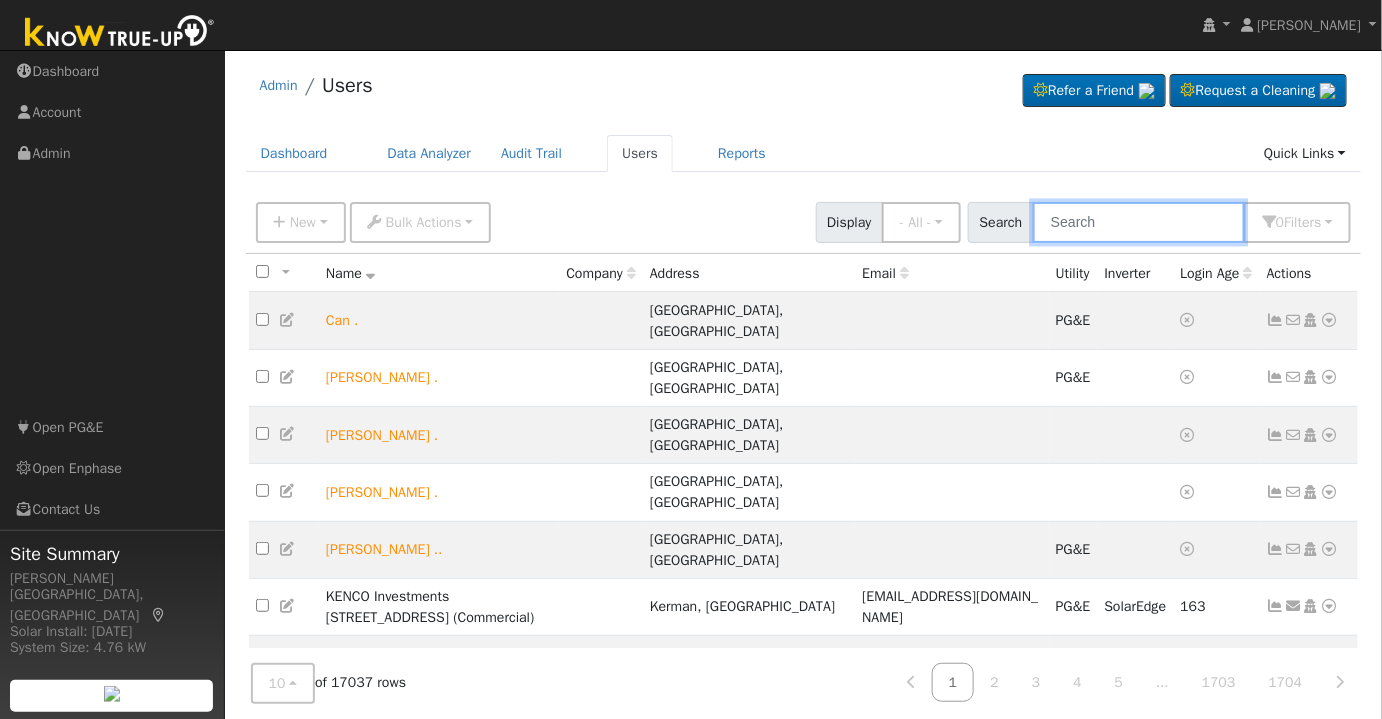click at bounding box center [1139, 222] 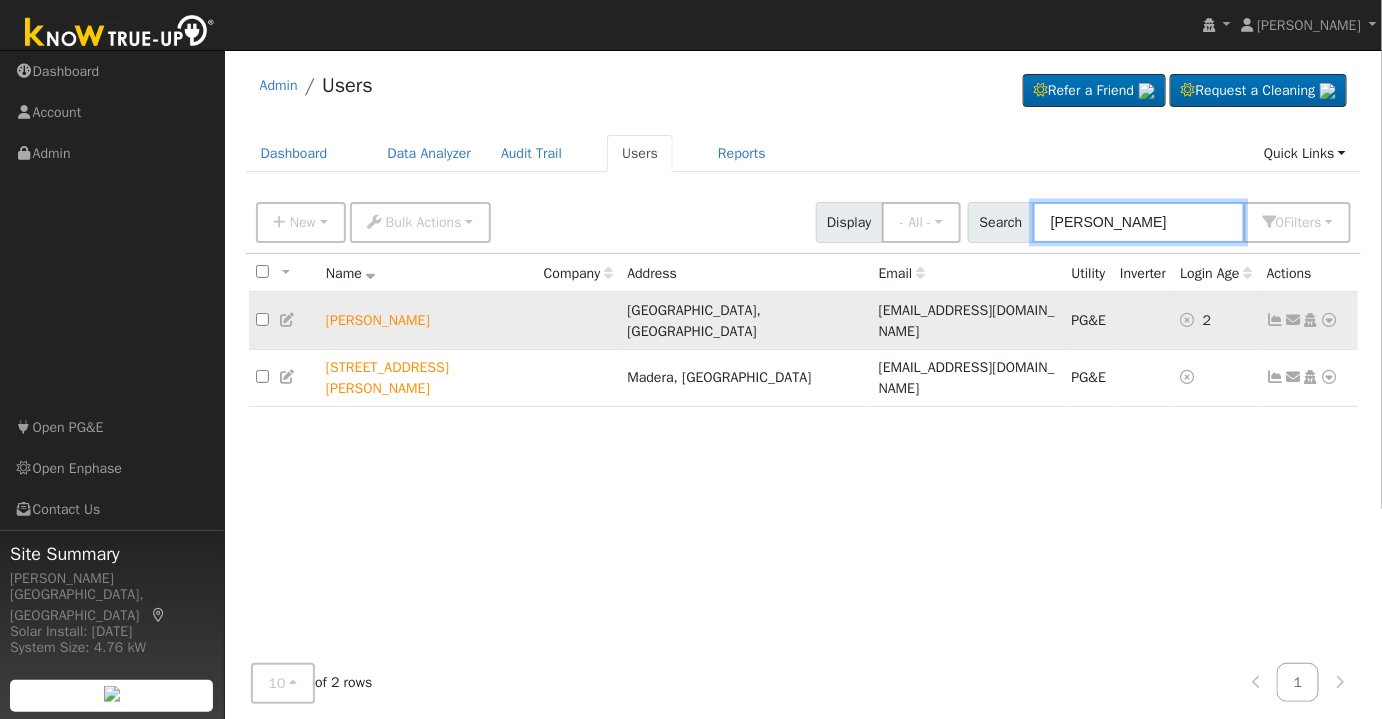 type on "[PERSON_NAME]" 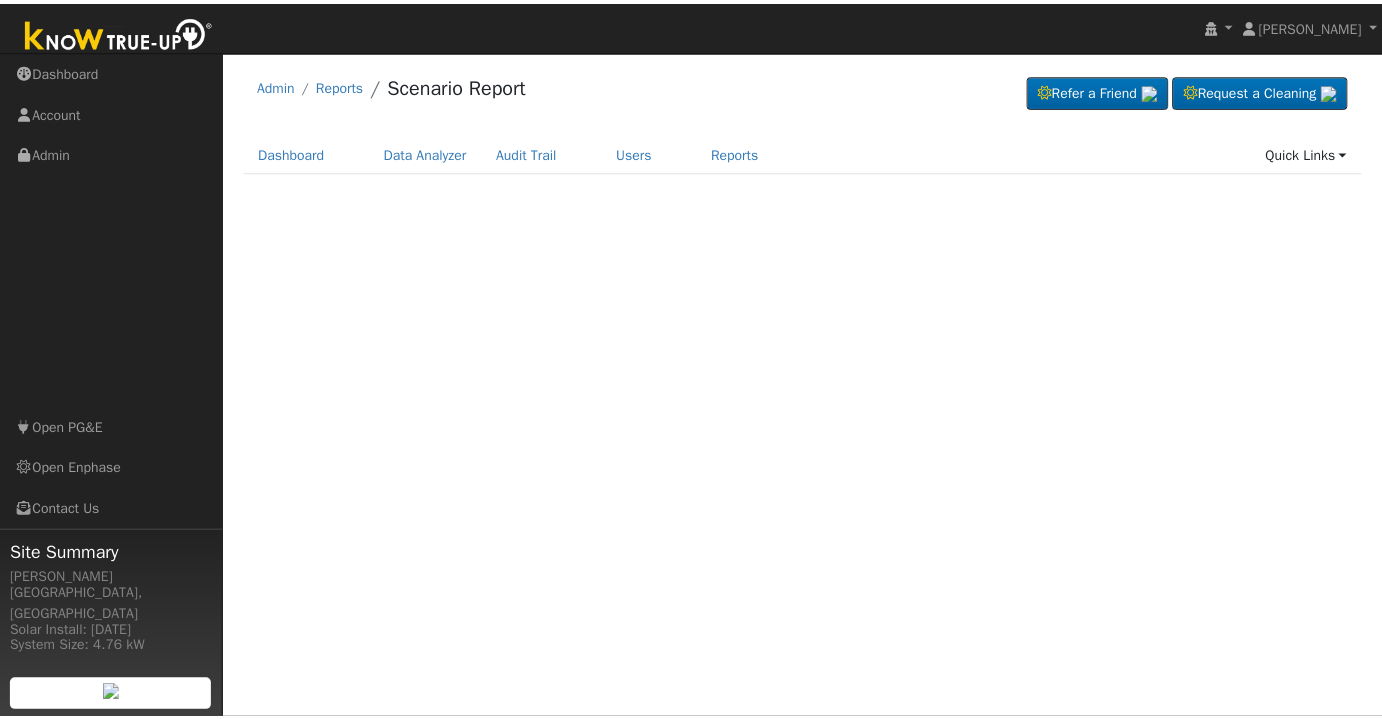 scroll, scrollTop: 0, scrollLeft: 0, axis: both 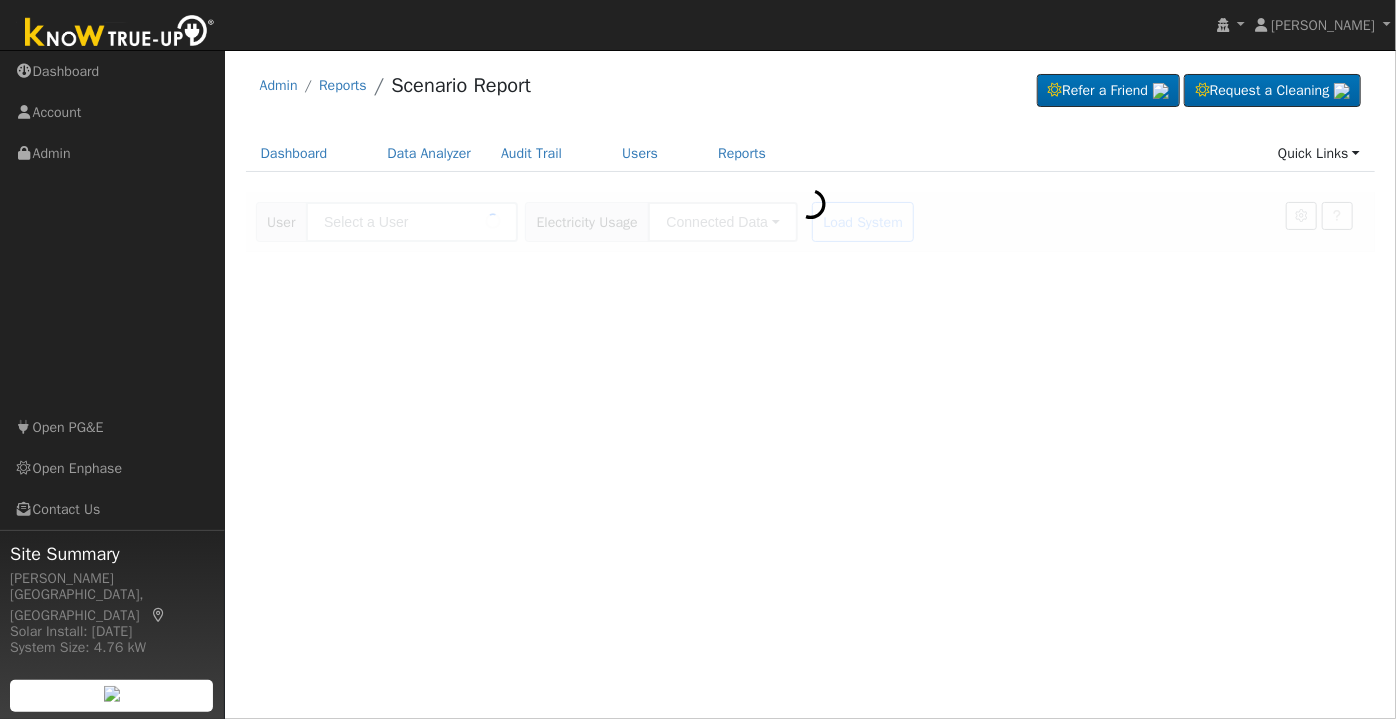 type on "[PERSON_NAME]" 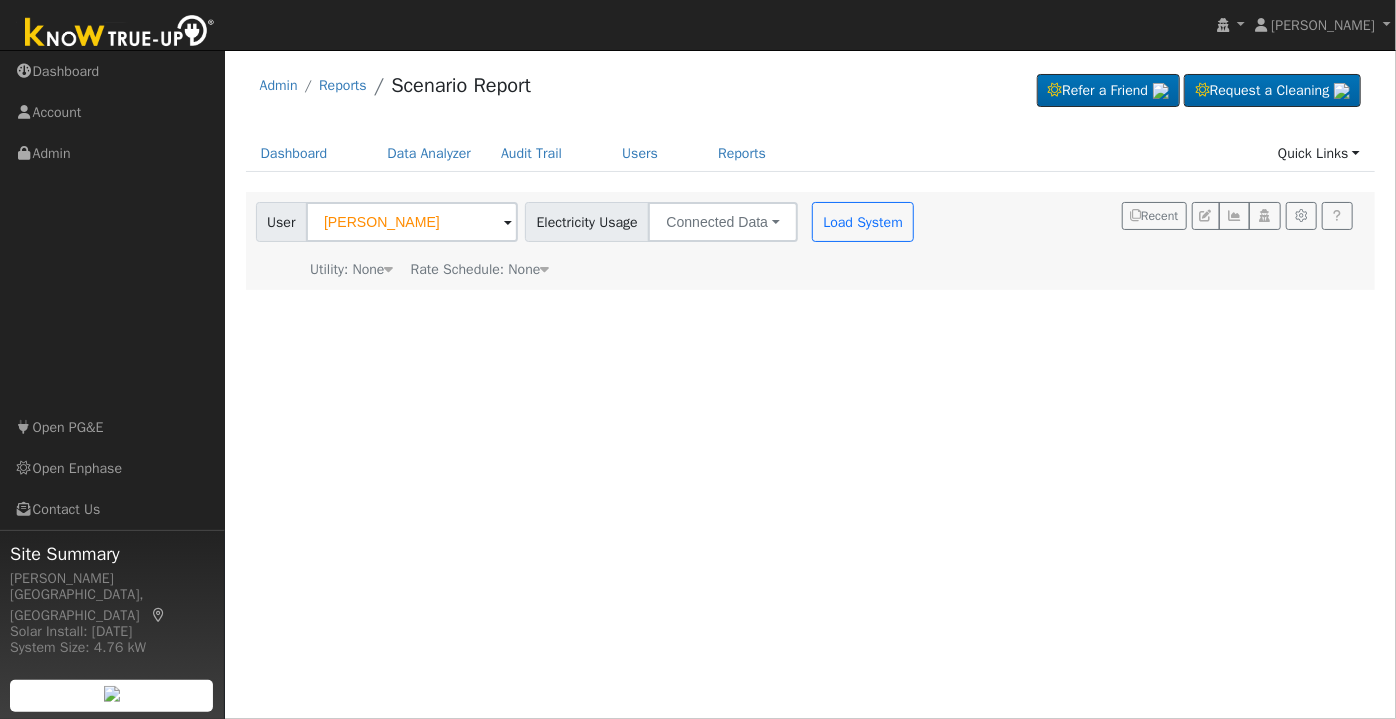 type on "Pacific Gas & Electric" 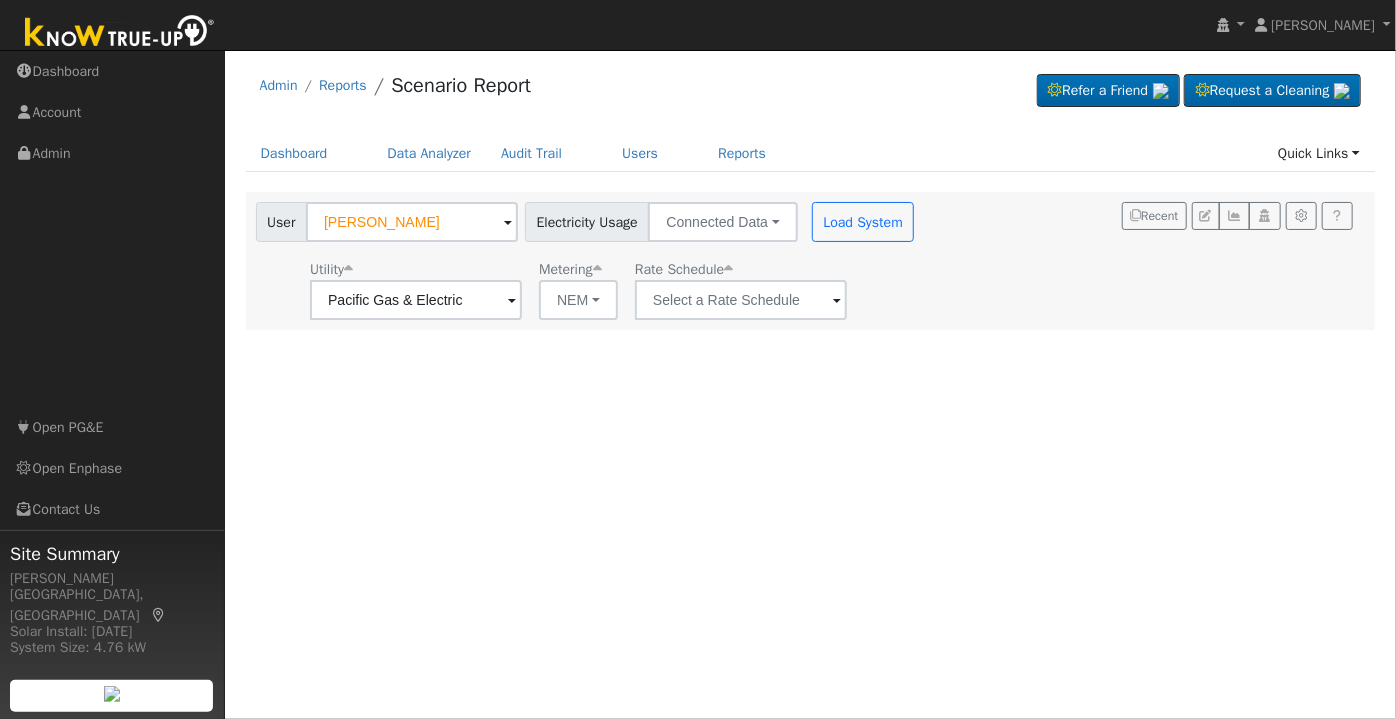 click at bounding box center [512, 301] 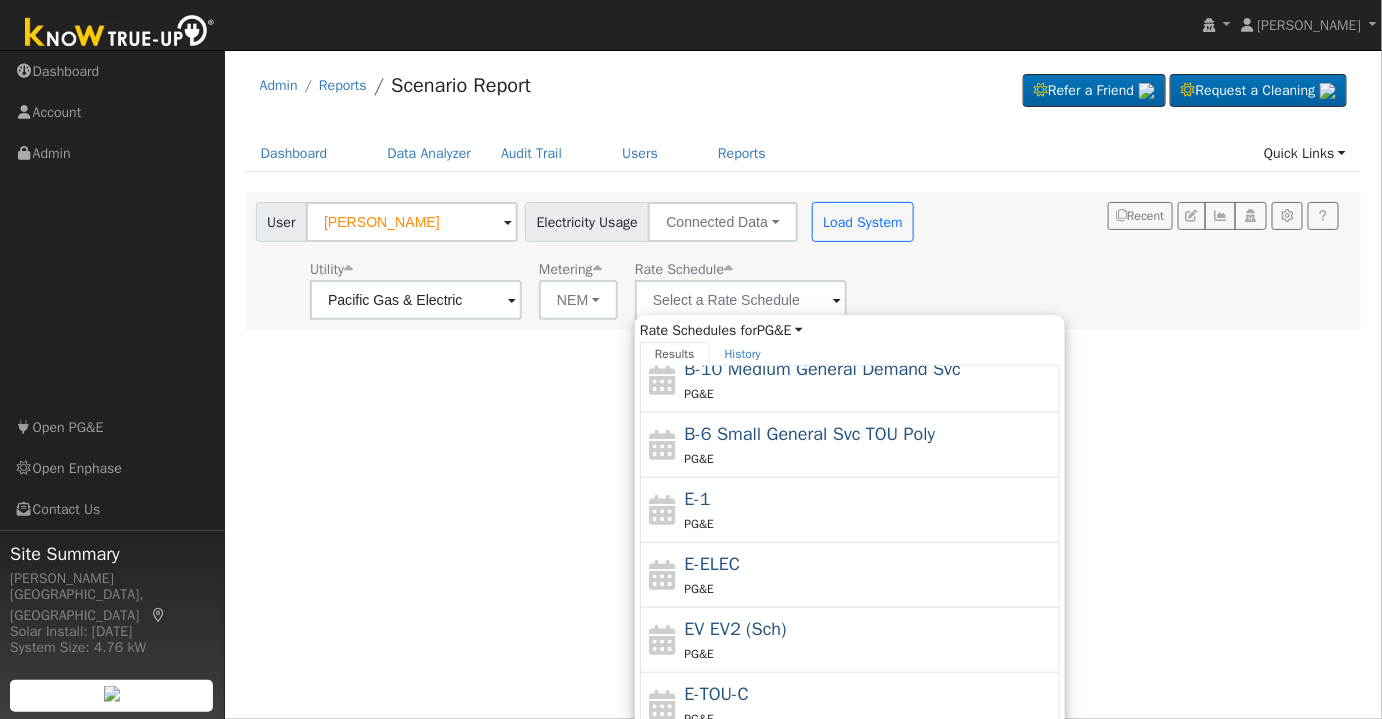 scroll, scrollTop: 216, scrollLeft: 0, axis: vertical 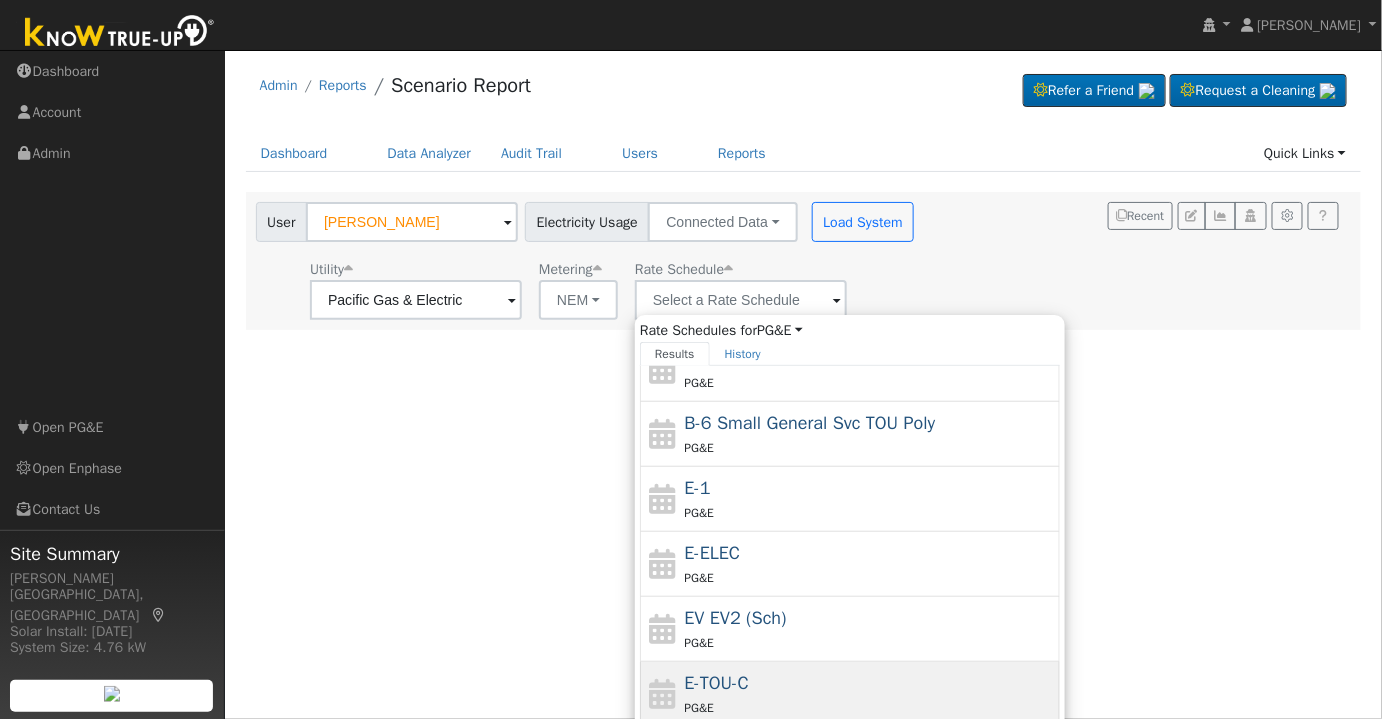 click on "E-TOU-C PG&E" at bounding box center [870, 694] 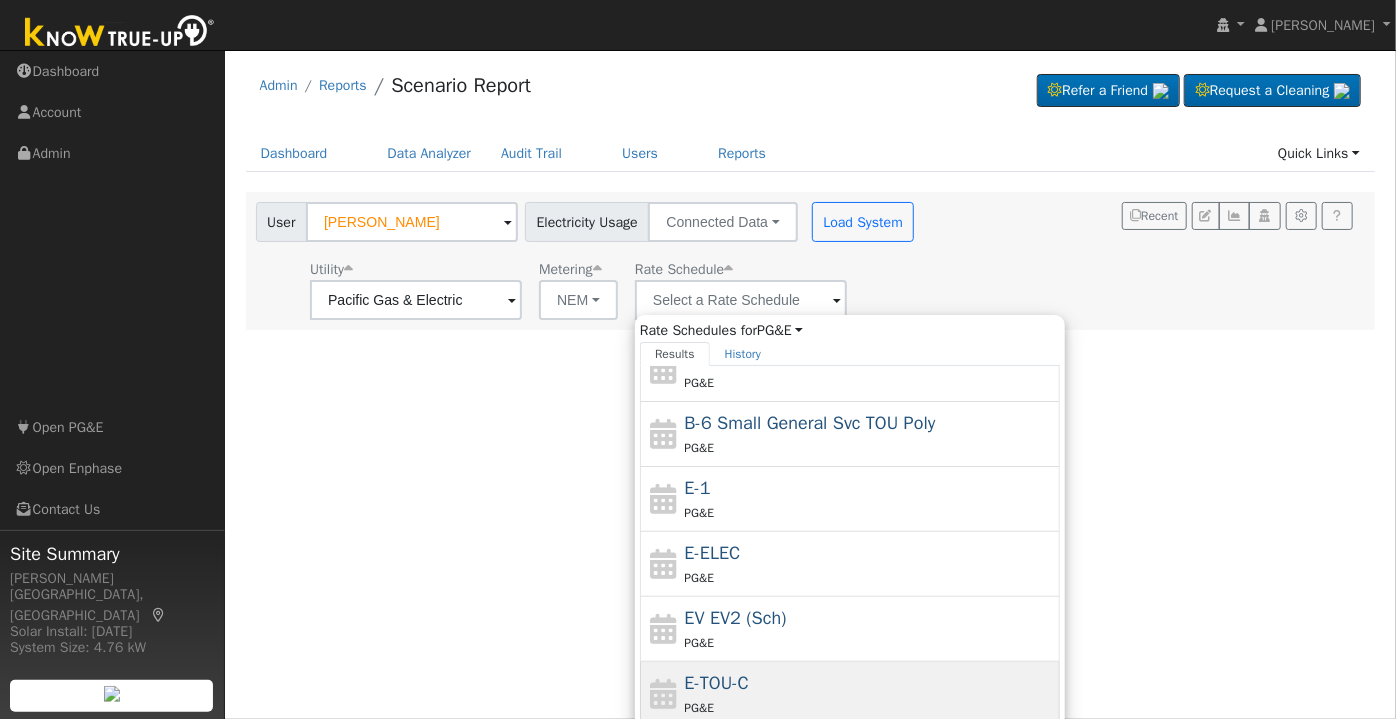 type on "E-TOU-C" 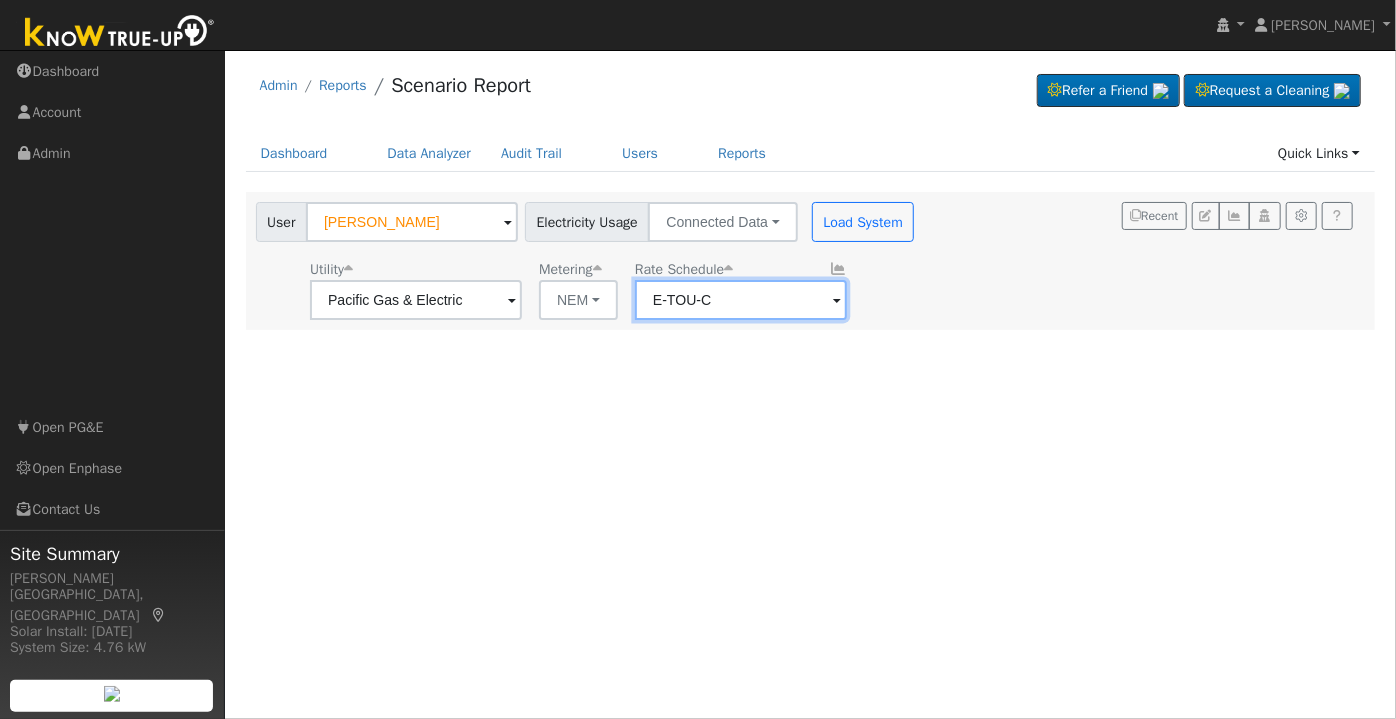click on "E-TOU-C" at bounding box center (416, 300) 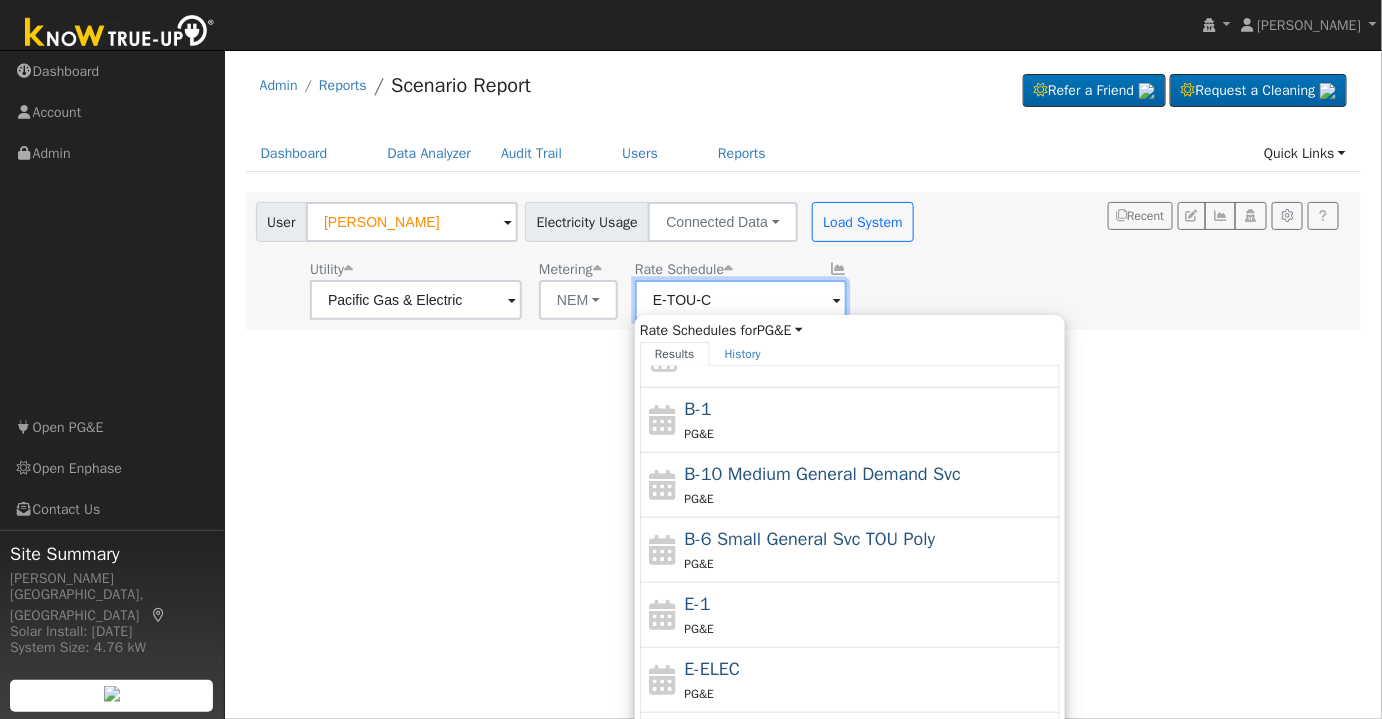 scroll, scrollTop: 0, scrollLeft: 0, axis: both 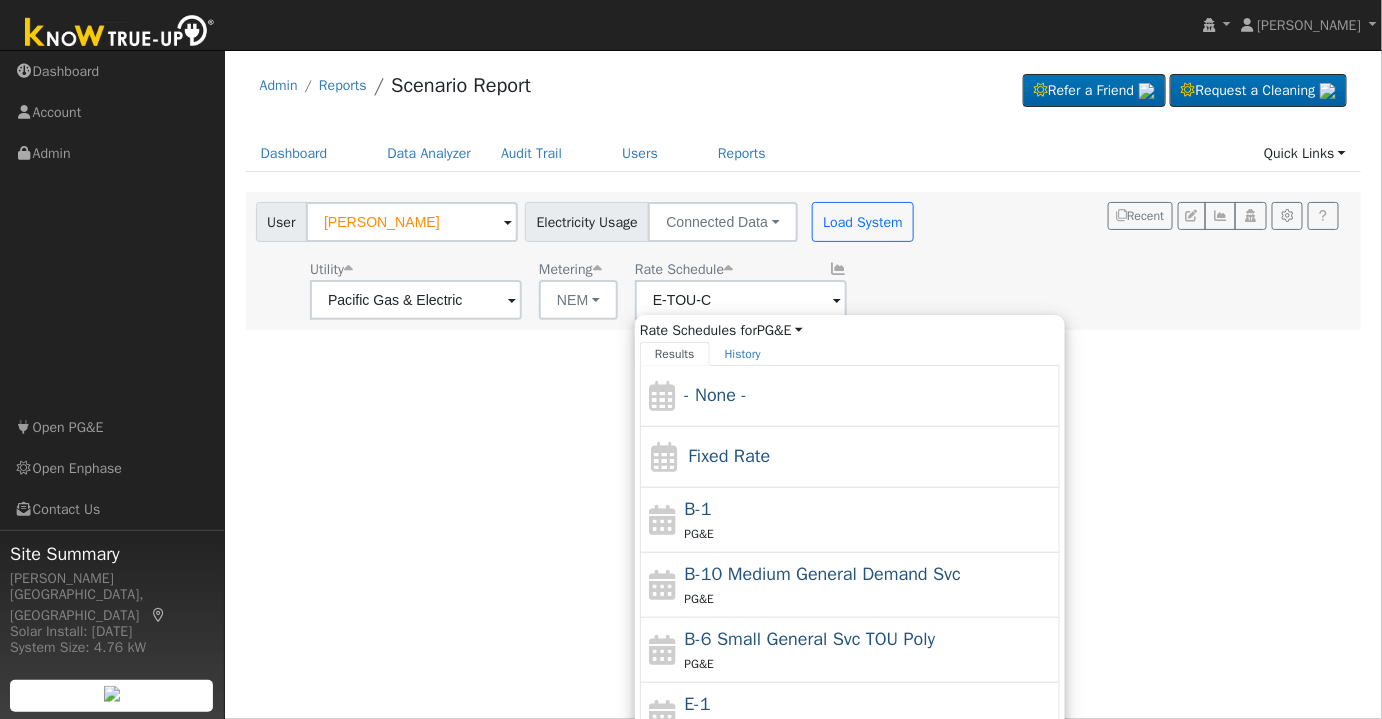 click on "User Profile First name Last name Email Email Notifications No Emails No Emails Weekly Emails Monthly Emails Cancel Save
Terms Of Service
Close
Login as User
Select a User
Admin
Reports
Scenario Report" at bounding box center (803, 384) 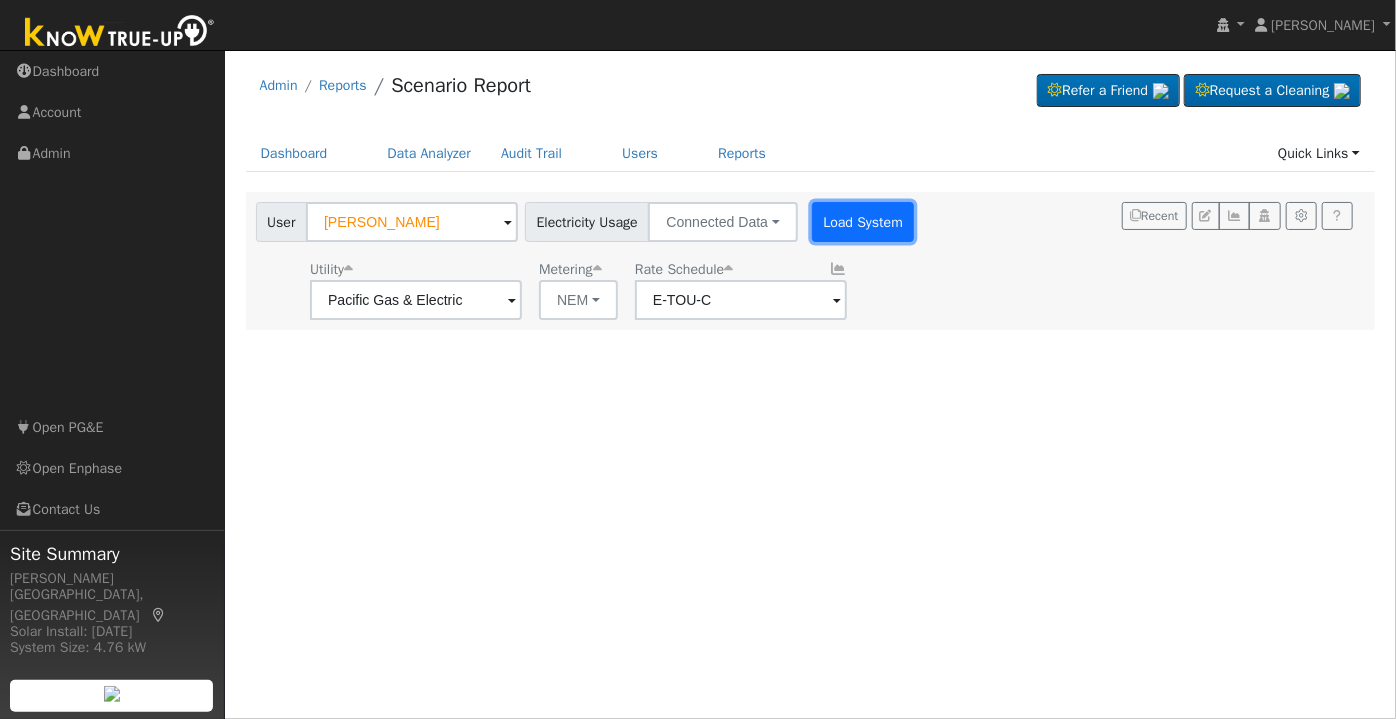 click on "Load System" at bounding box center [863, 222] 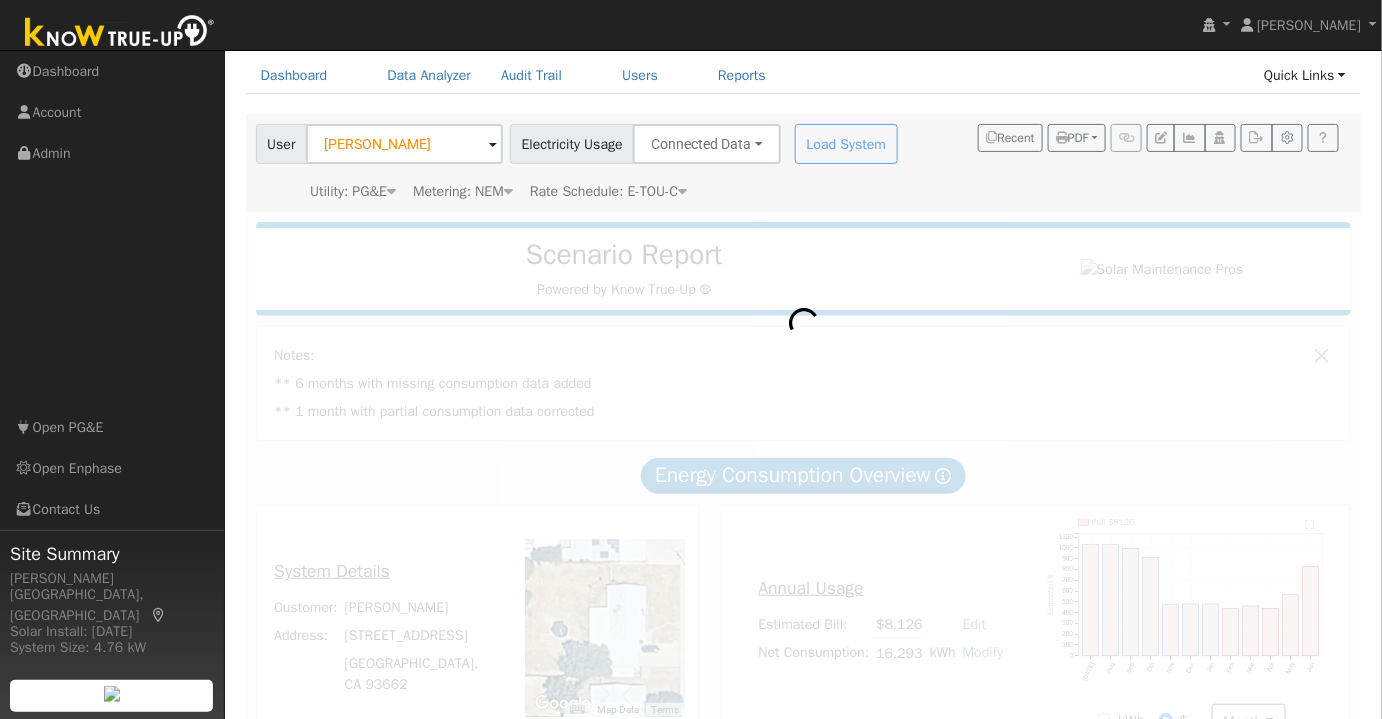 scroll, scrollTop: 80, scrollLeft: 0, axis: vertical 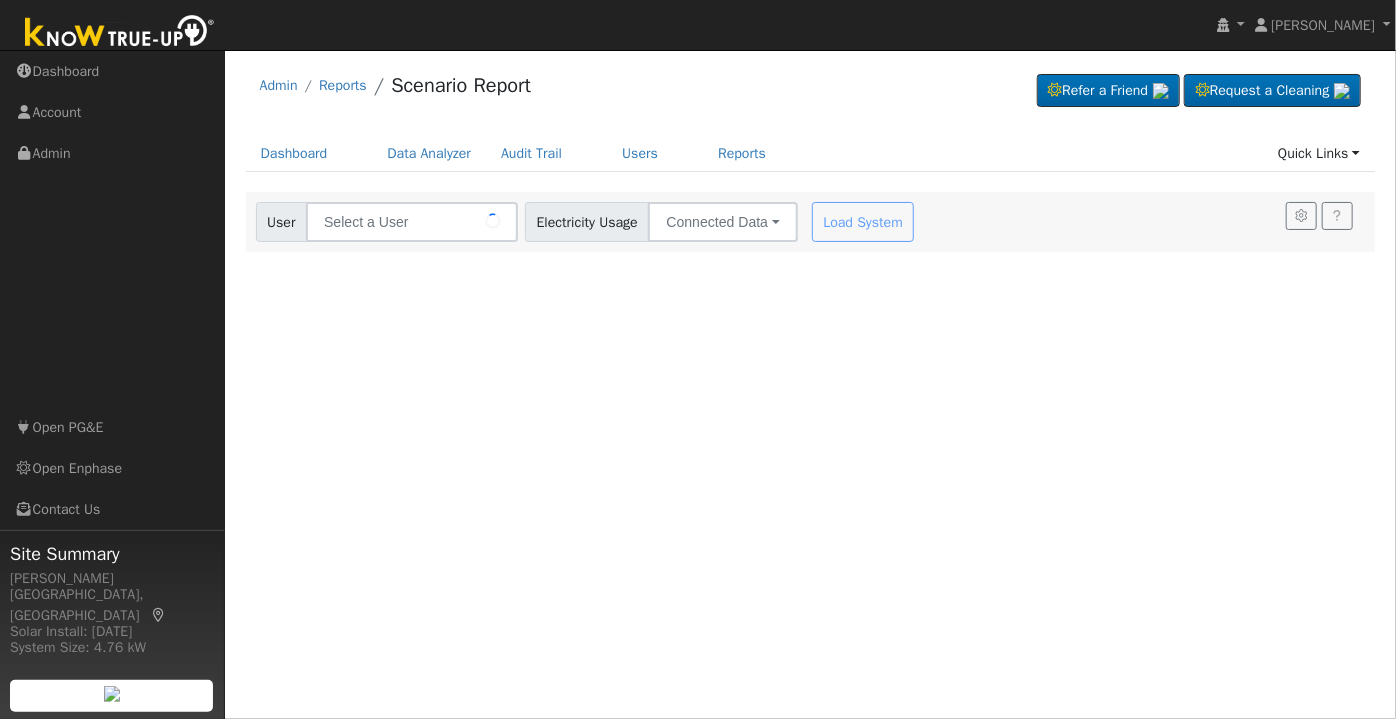type on "[PERSON_NAME]" 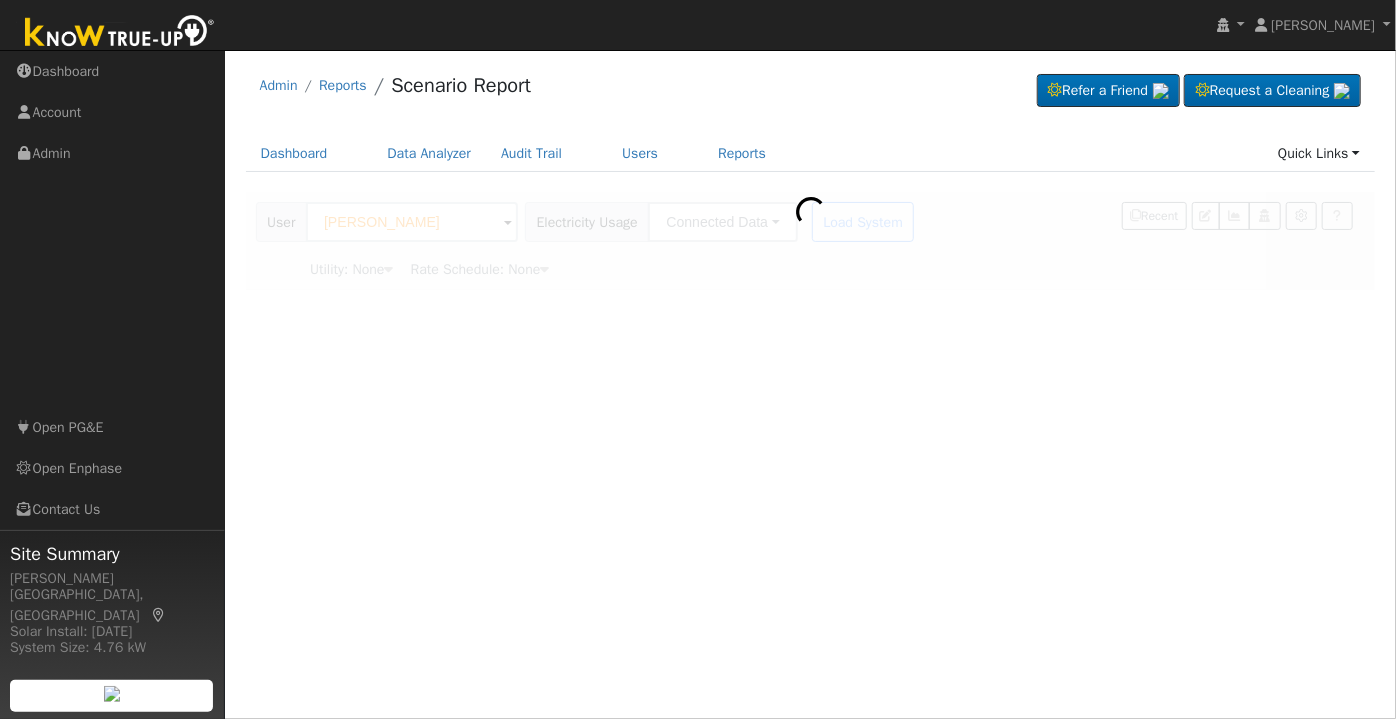 type on "Pacific Gas & Electric" 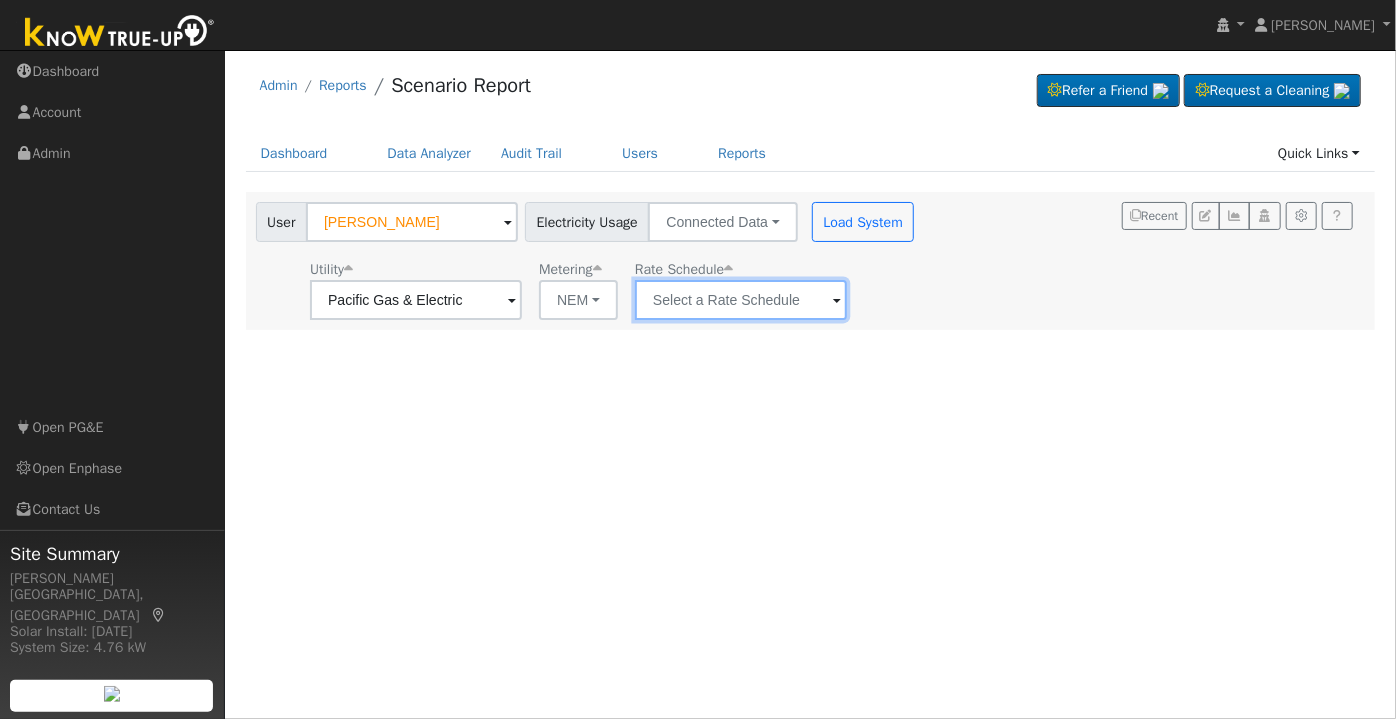 click at bounding box center [416, 300] 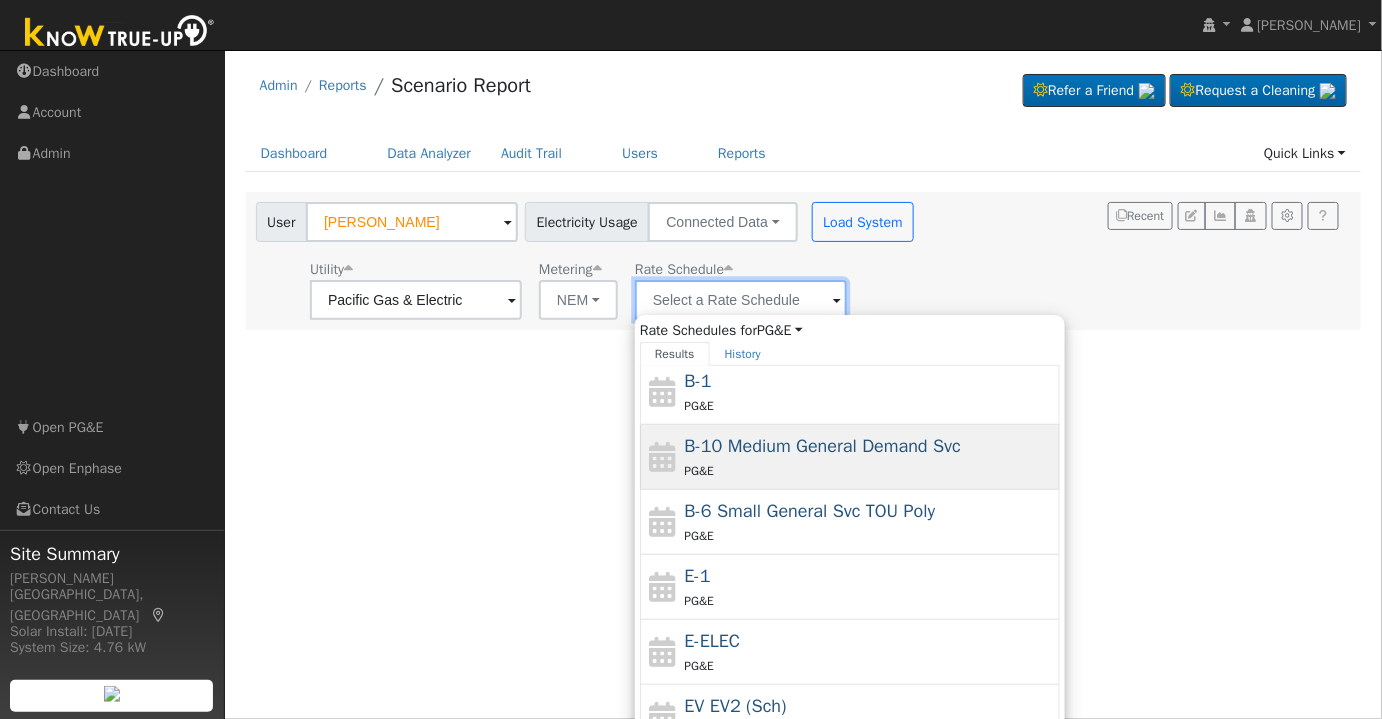 scroll, scrollTop: 129, scrollLeft: 0, axis: vertical 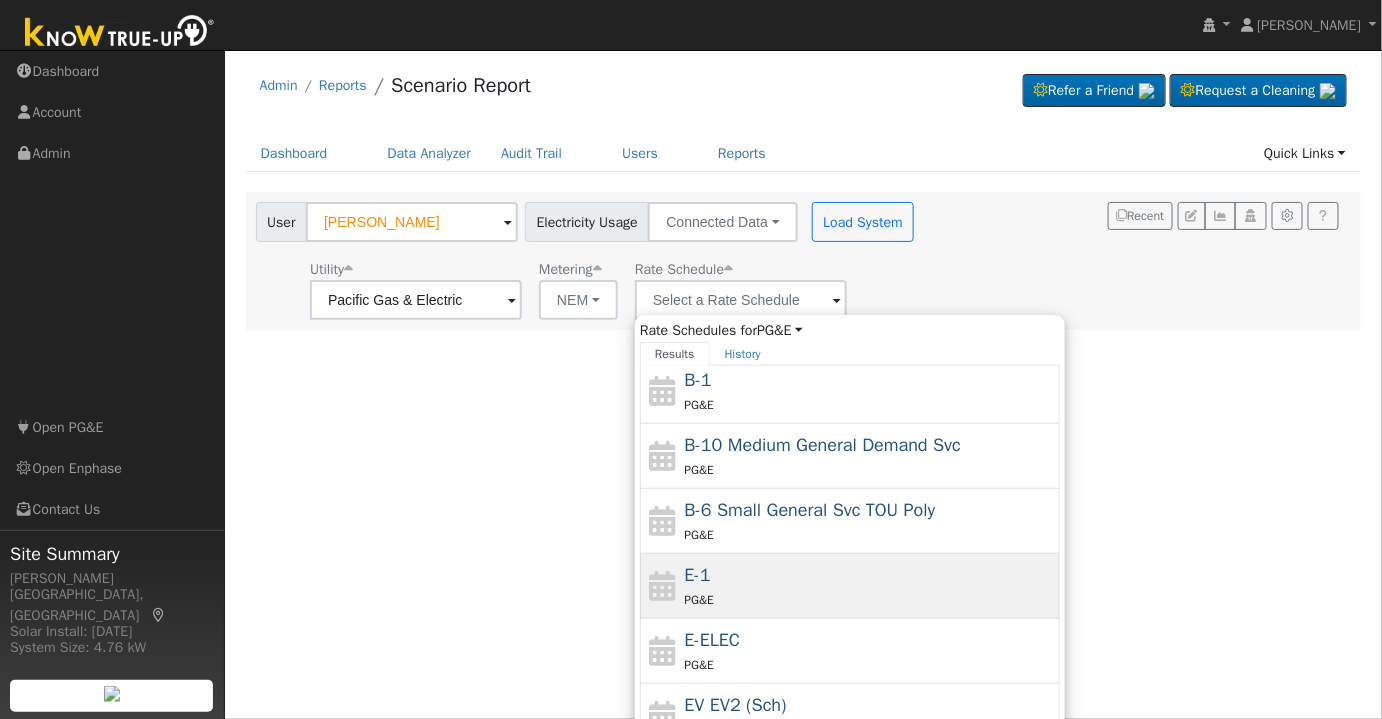 click on "PG&E" at bounding box center (870, 599) 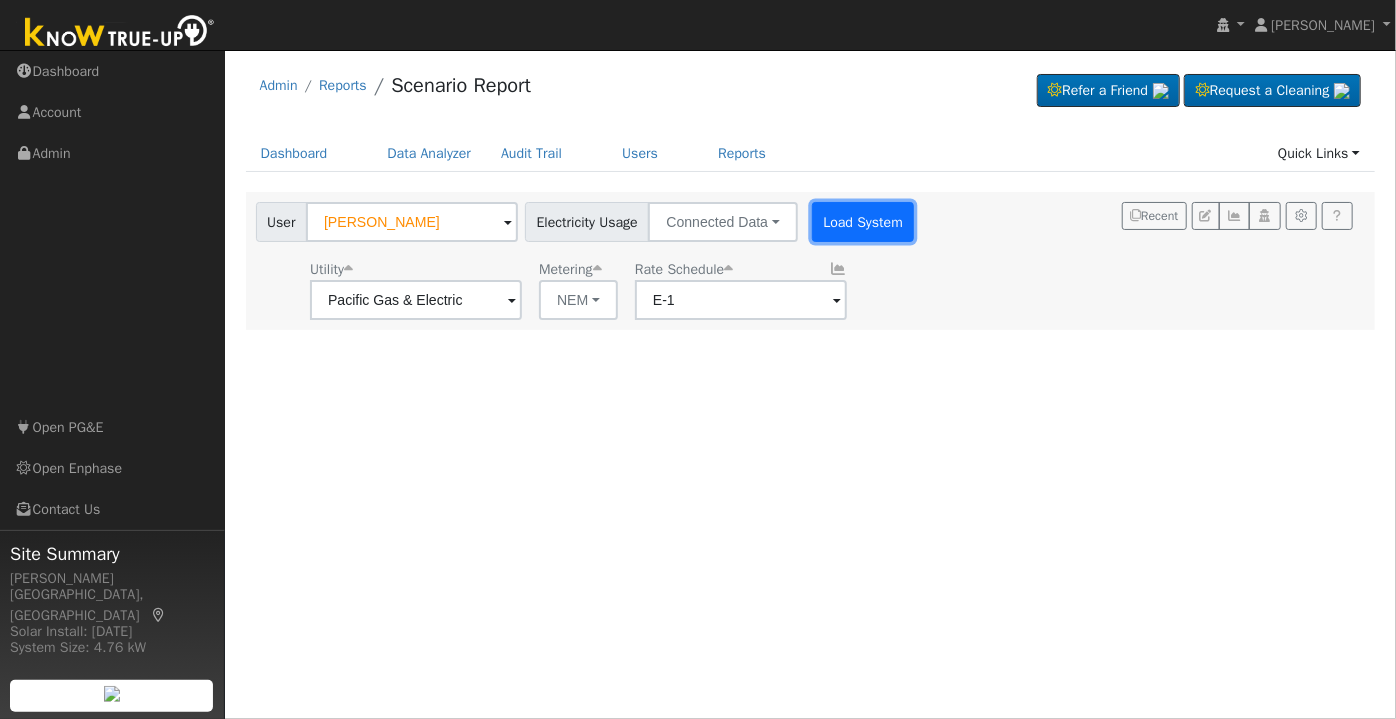 click on "Load System" at bounding box center (863, 222) 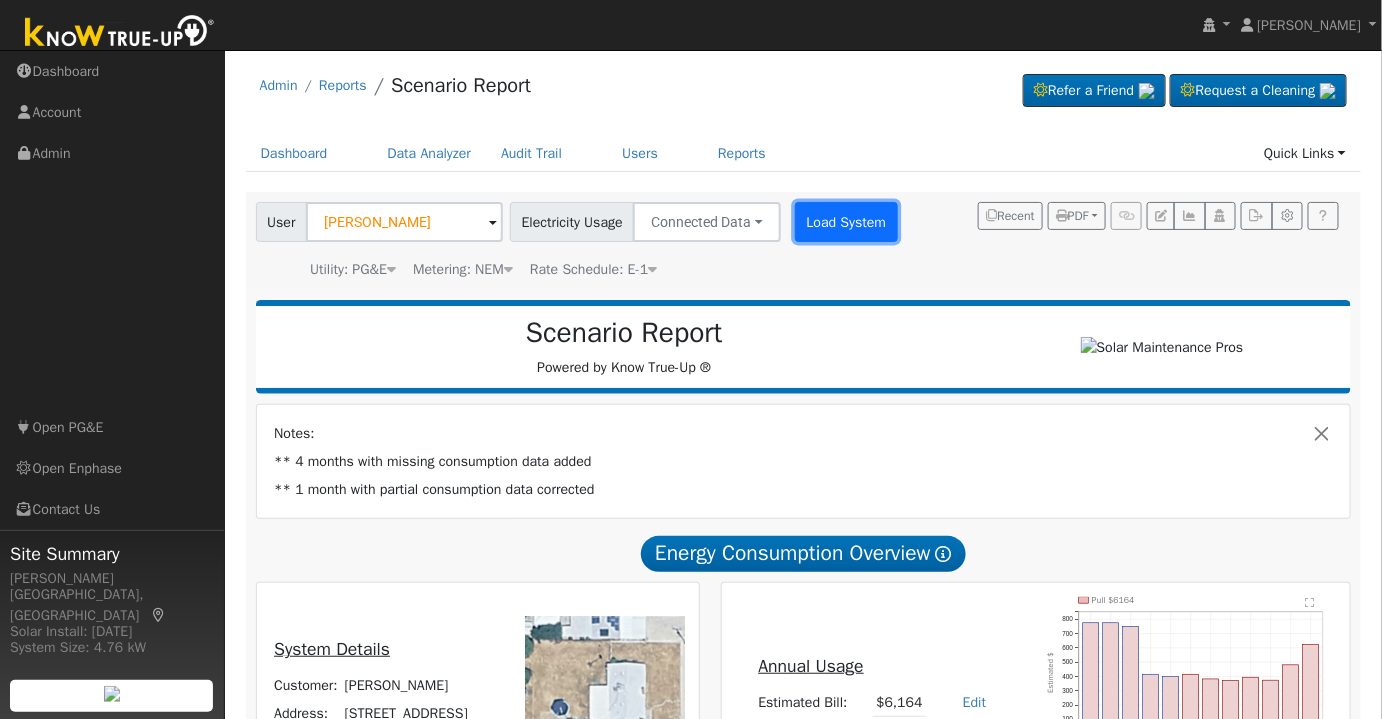 click on "Load System" at bounding box center (846, 222) 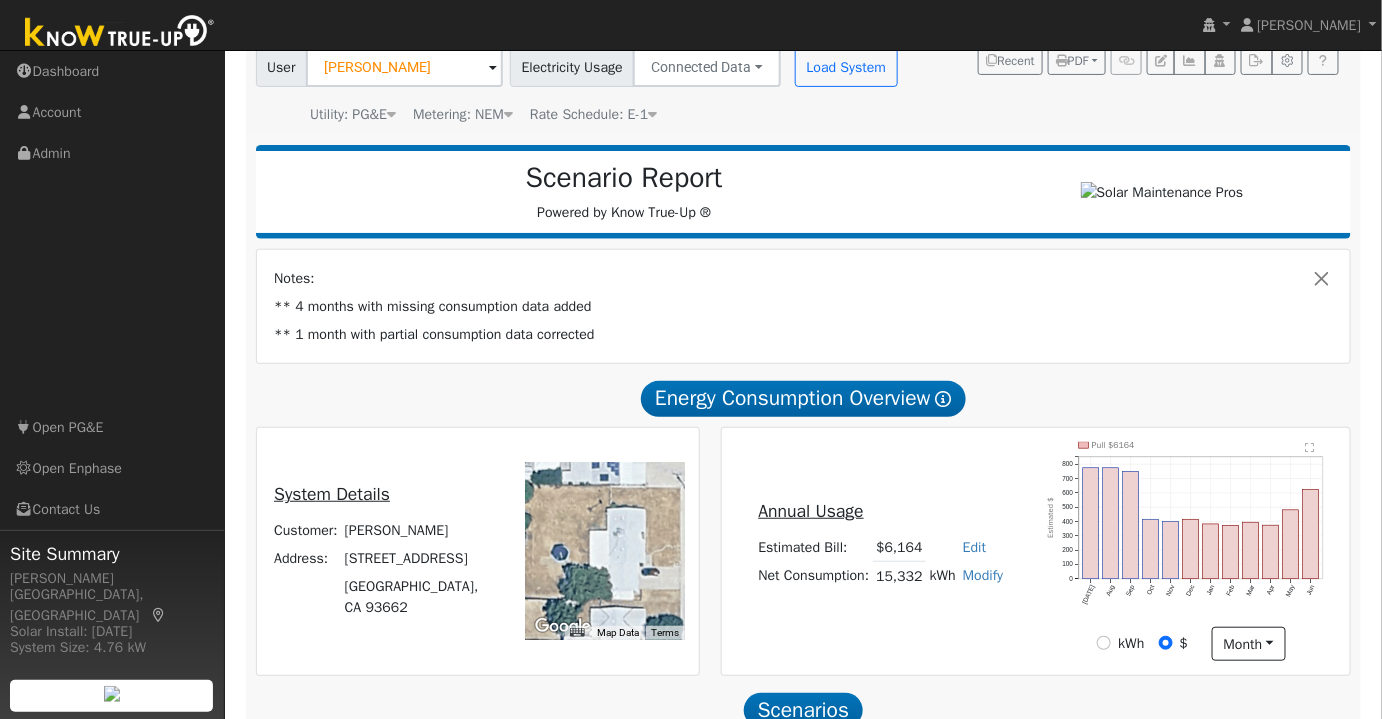 scroll, scrollTop: 151, scrollLeft: 0, axis: vertical 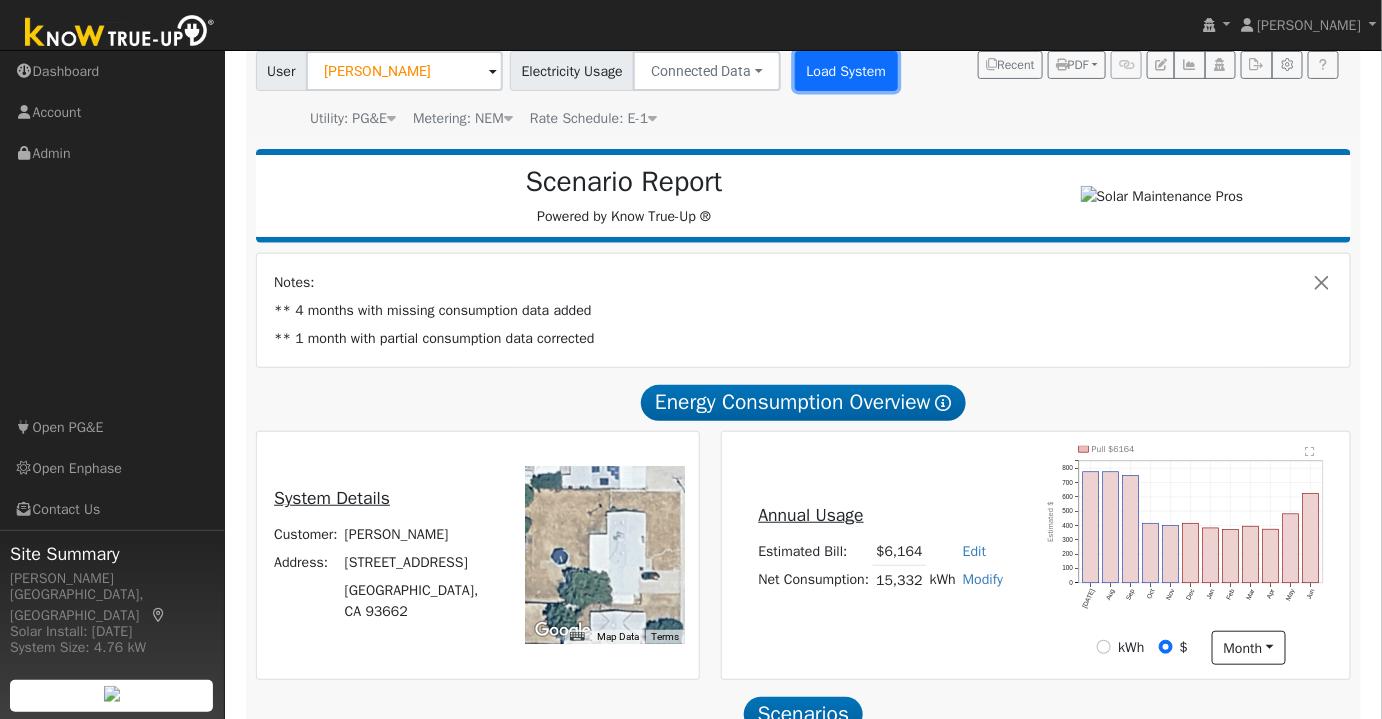 click on "Load System" at bounding box center (846, 71) 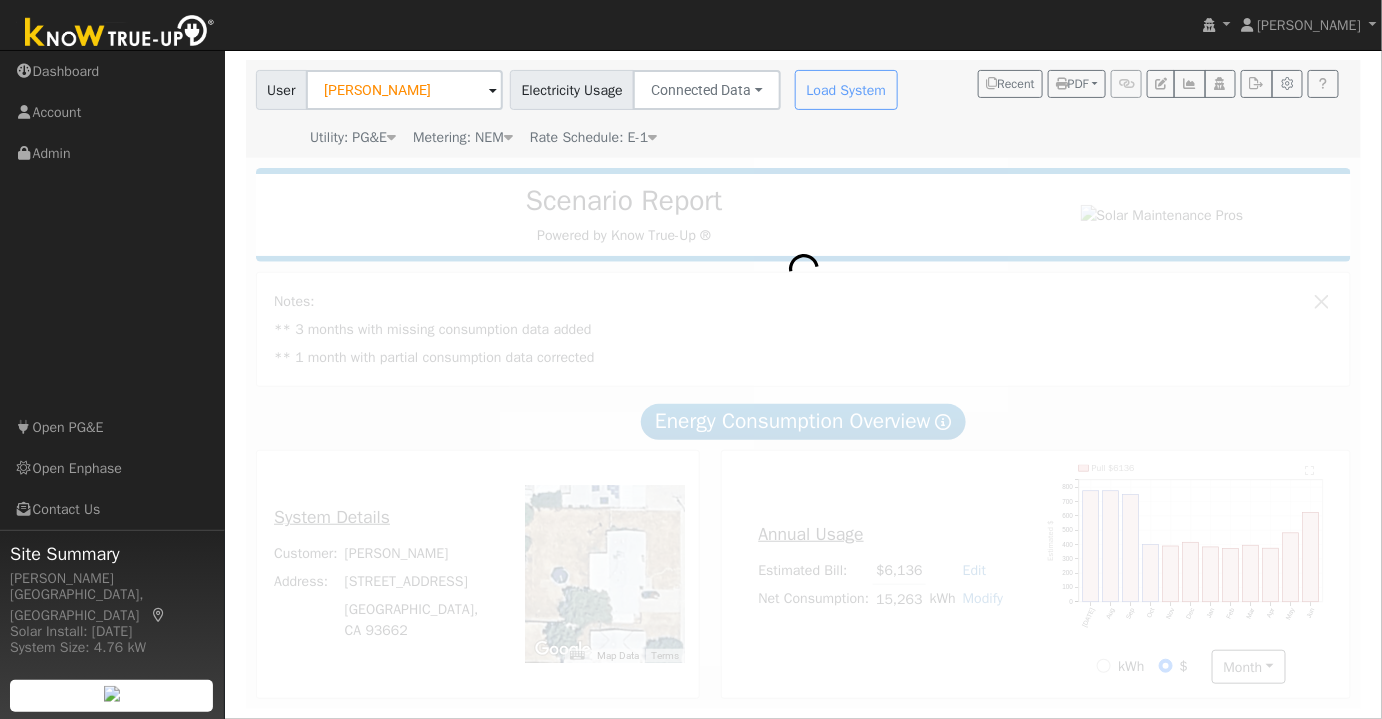 scroll, scrollTop: 151, scrollLeft: 0, axis: vertical 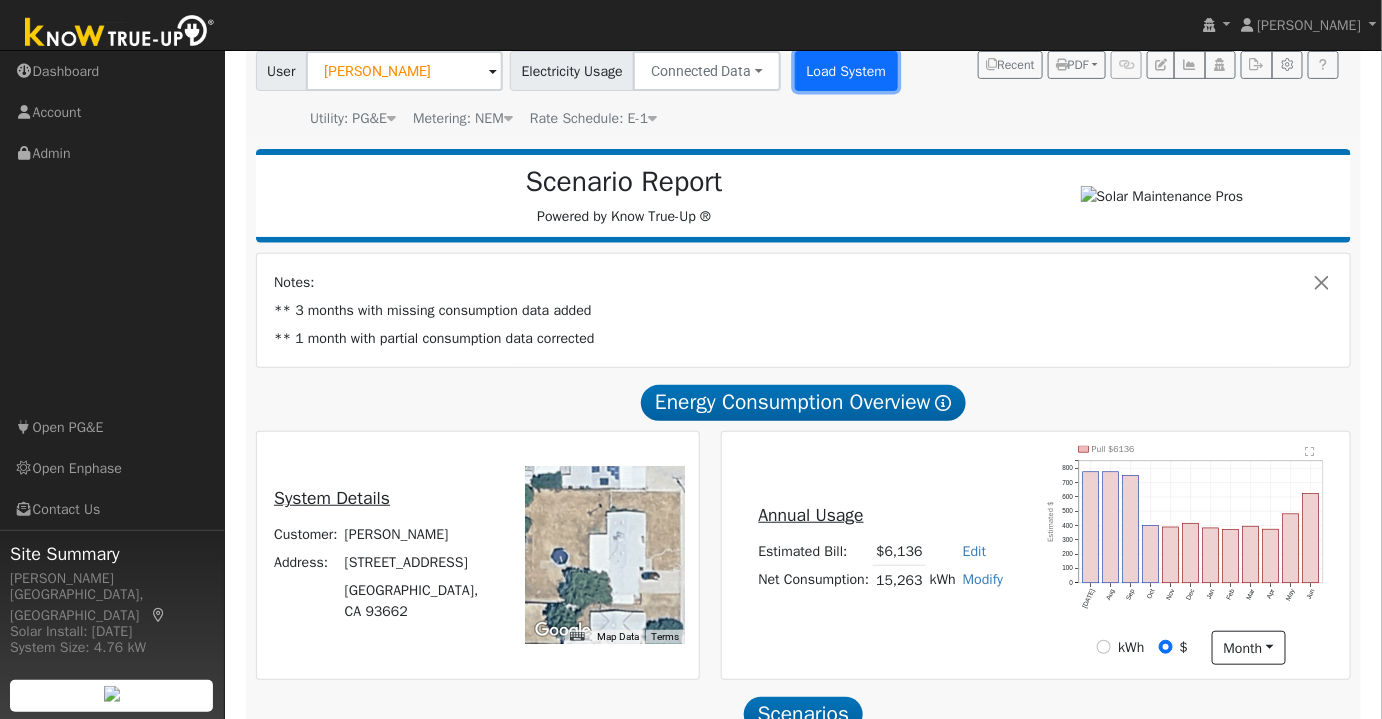 click on "Load System" at bounding box center (846, 71) 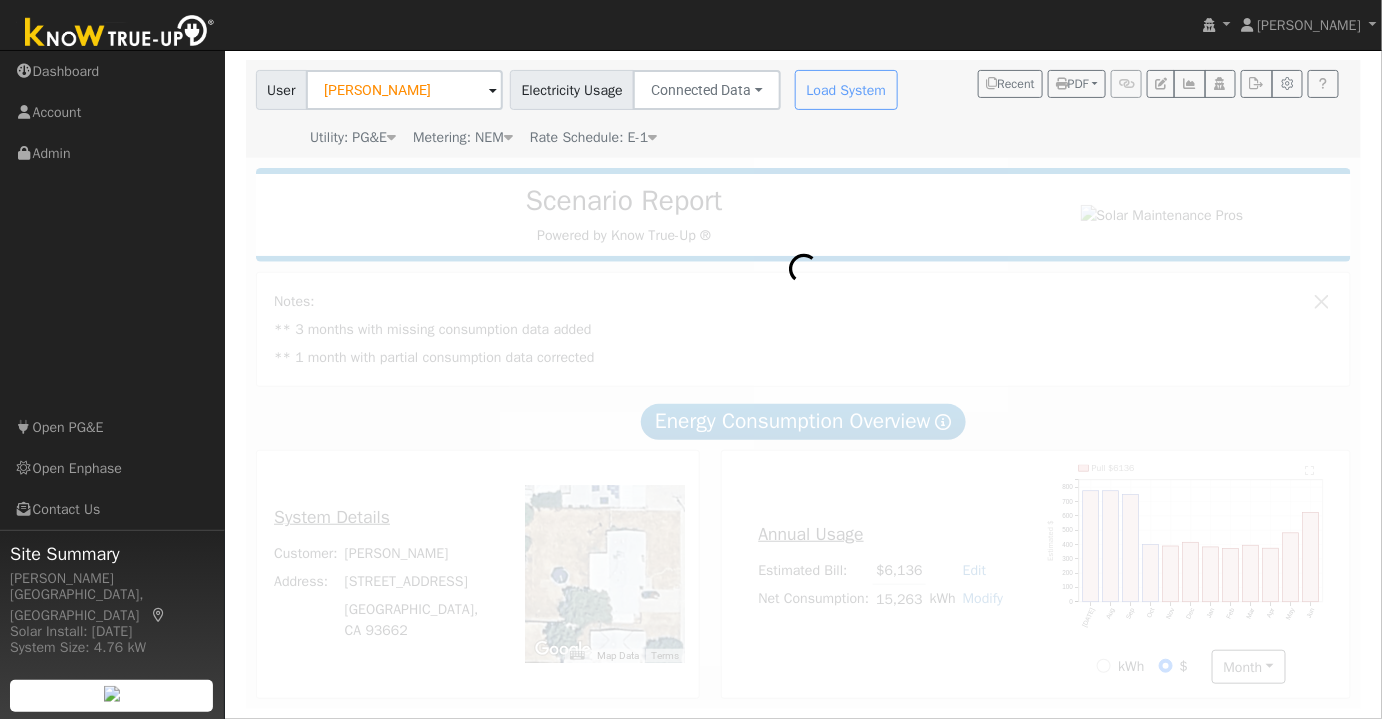 scroll, scrollTop: 151, scrollLeft: 0, axis: vertical 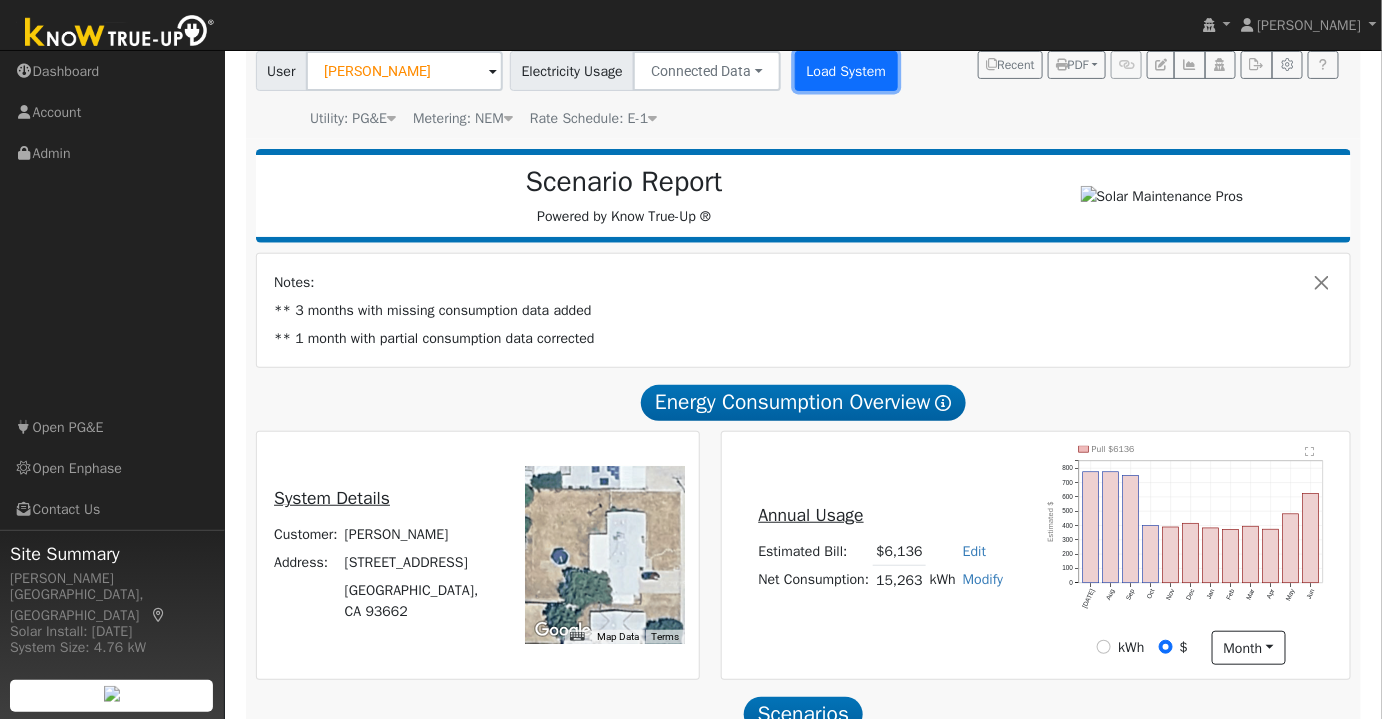 click on "Load System" at bounding box center [846, 71] 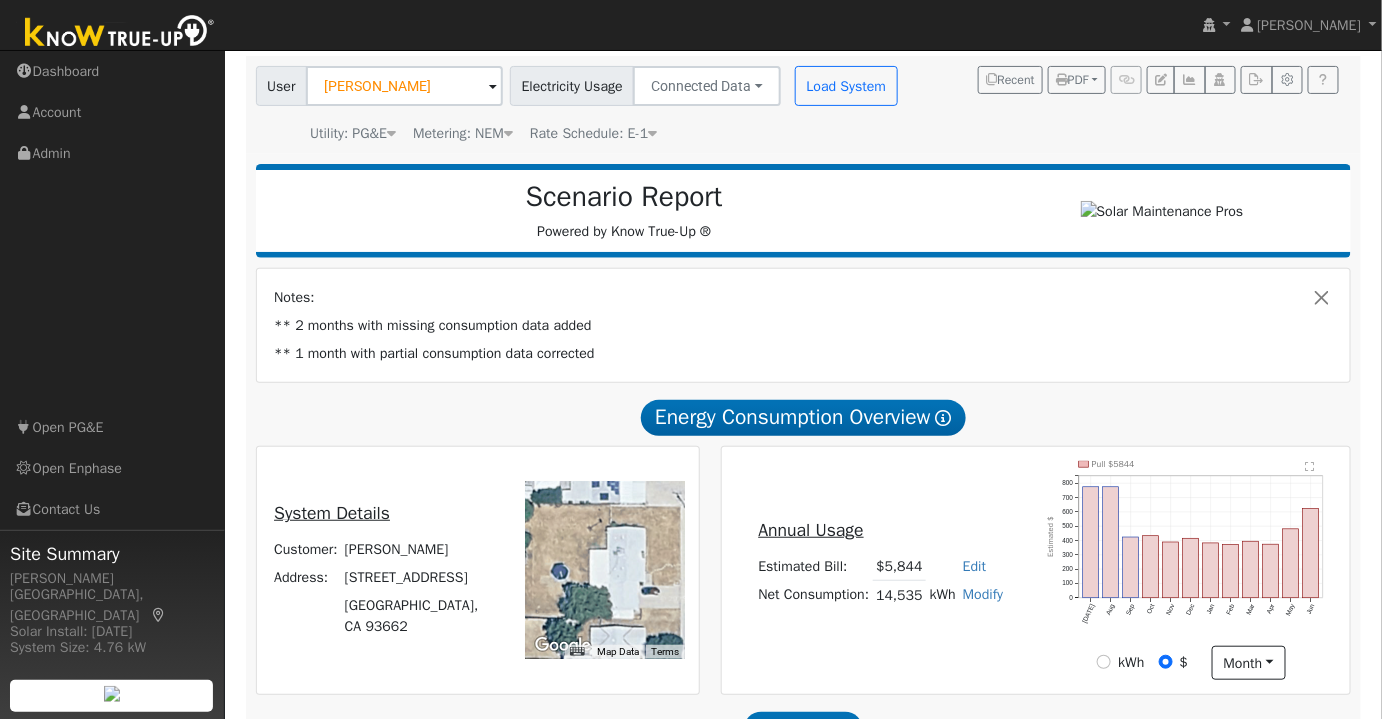 scroll, scrollTop: 151, scrollLeft: 0, axis: vertical 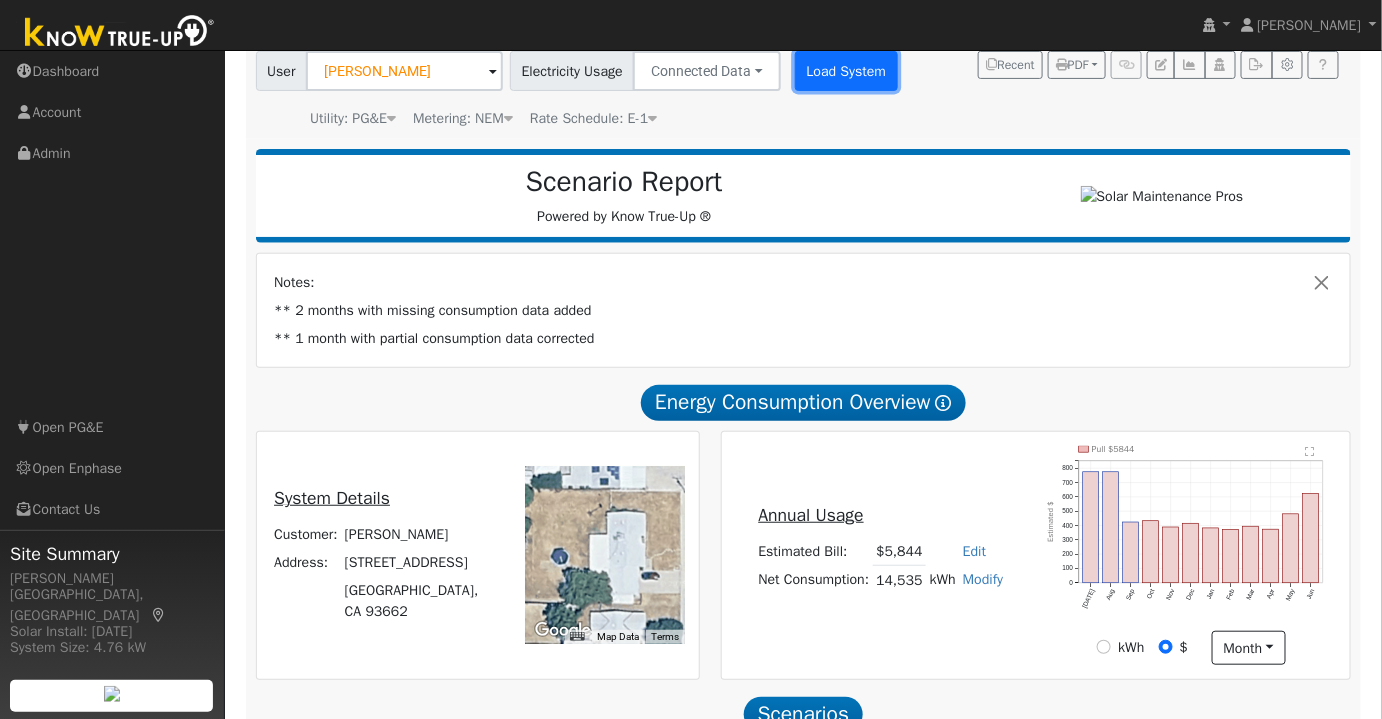 click on "Load System" at bounding box center [846, 71] 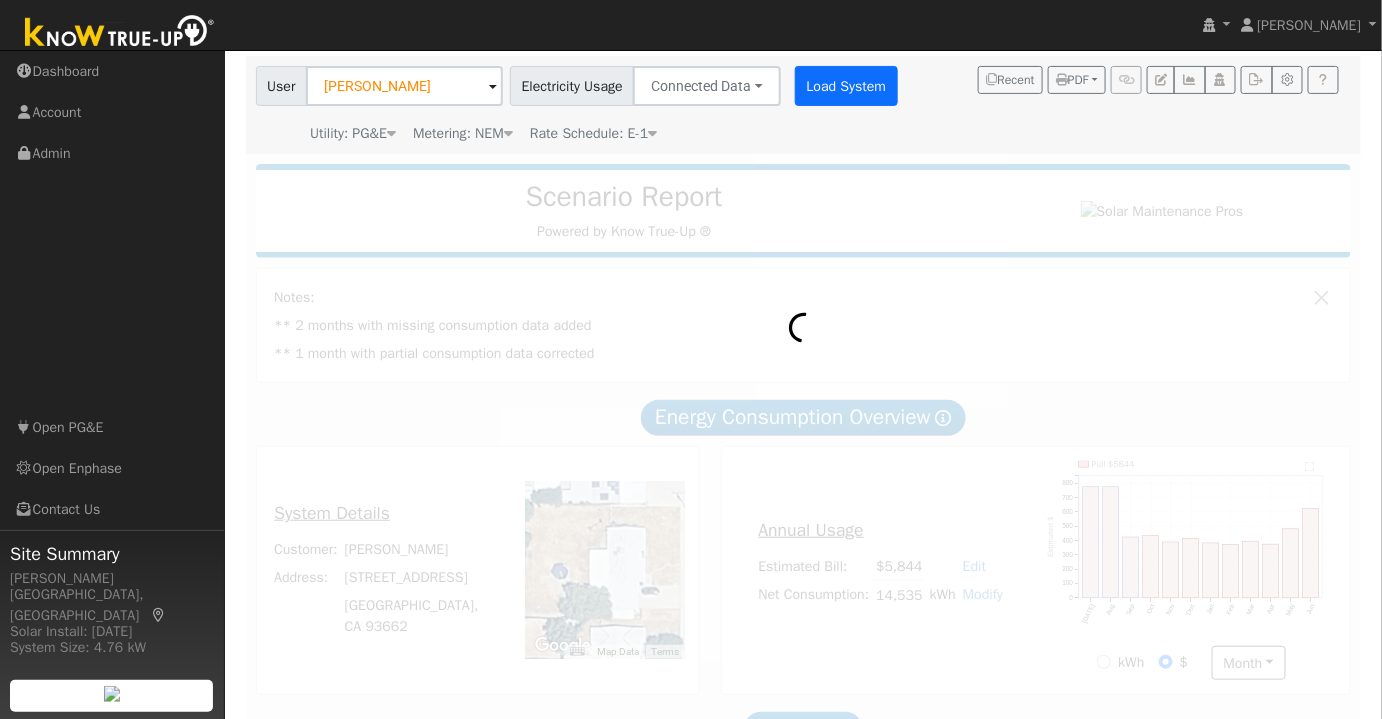 scroll, scrollTop: 151, scrollLeft: 0, axis: vertical 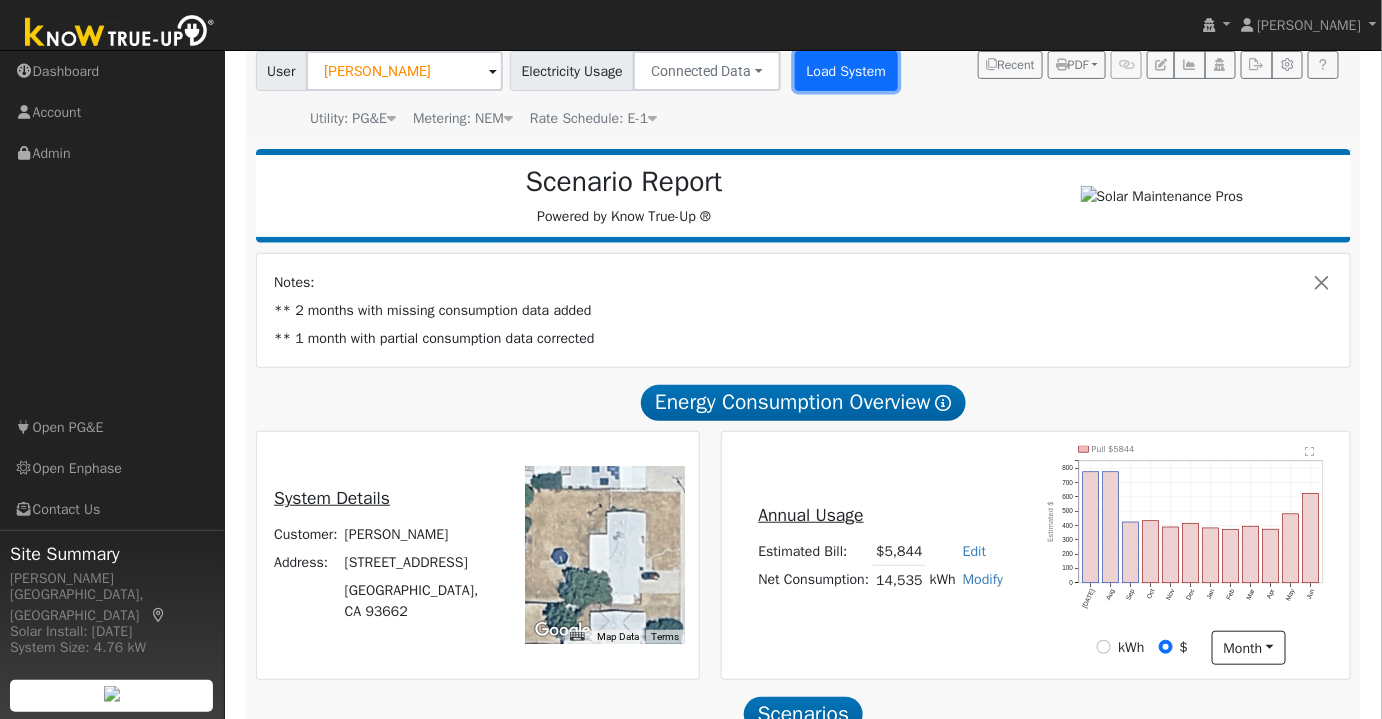 click on "Load System" at bounding box center (846, 71) 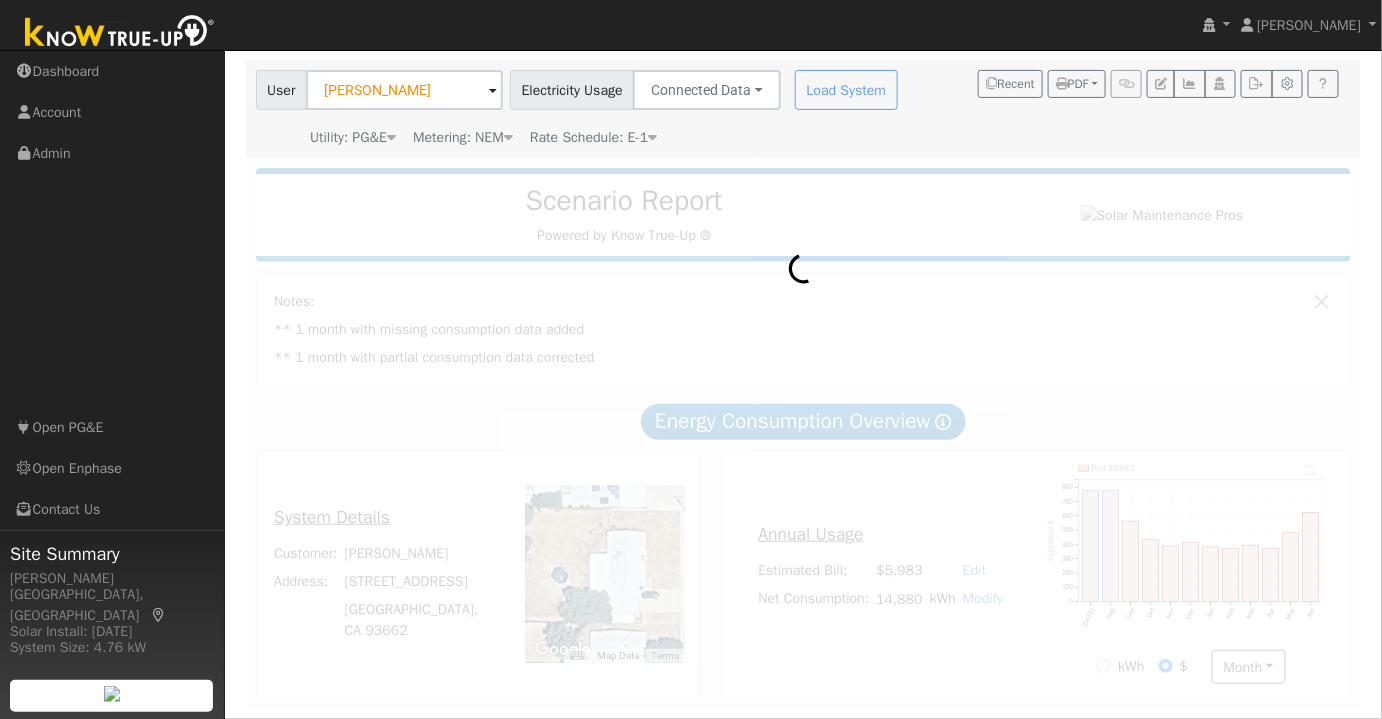 scroll, scrollTop: 151, scrollLeft: 0, axis: vertical 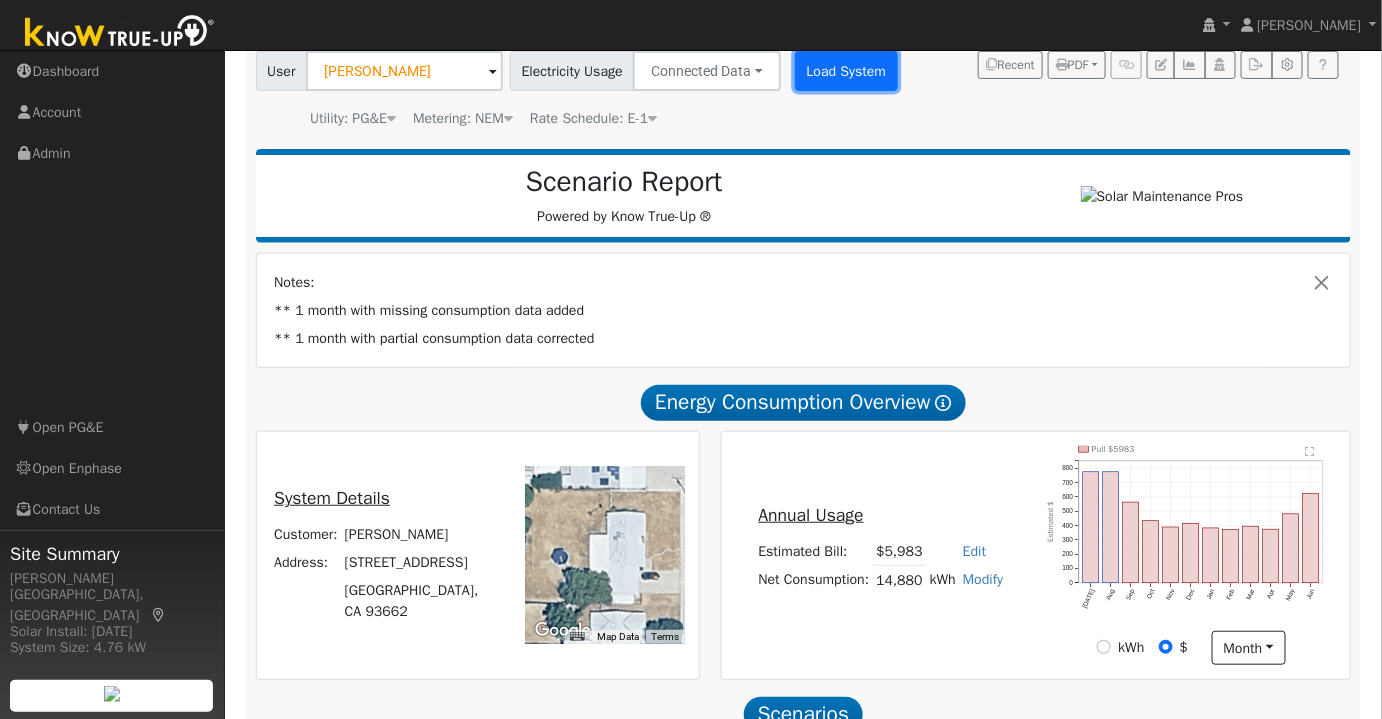 click on "Load System" at bounding box center [846, 71] 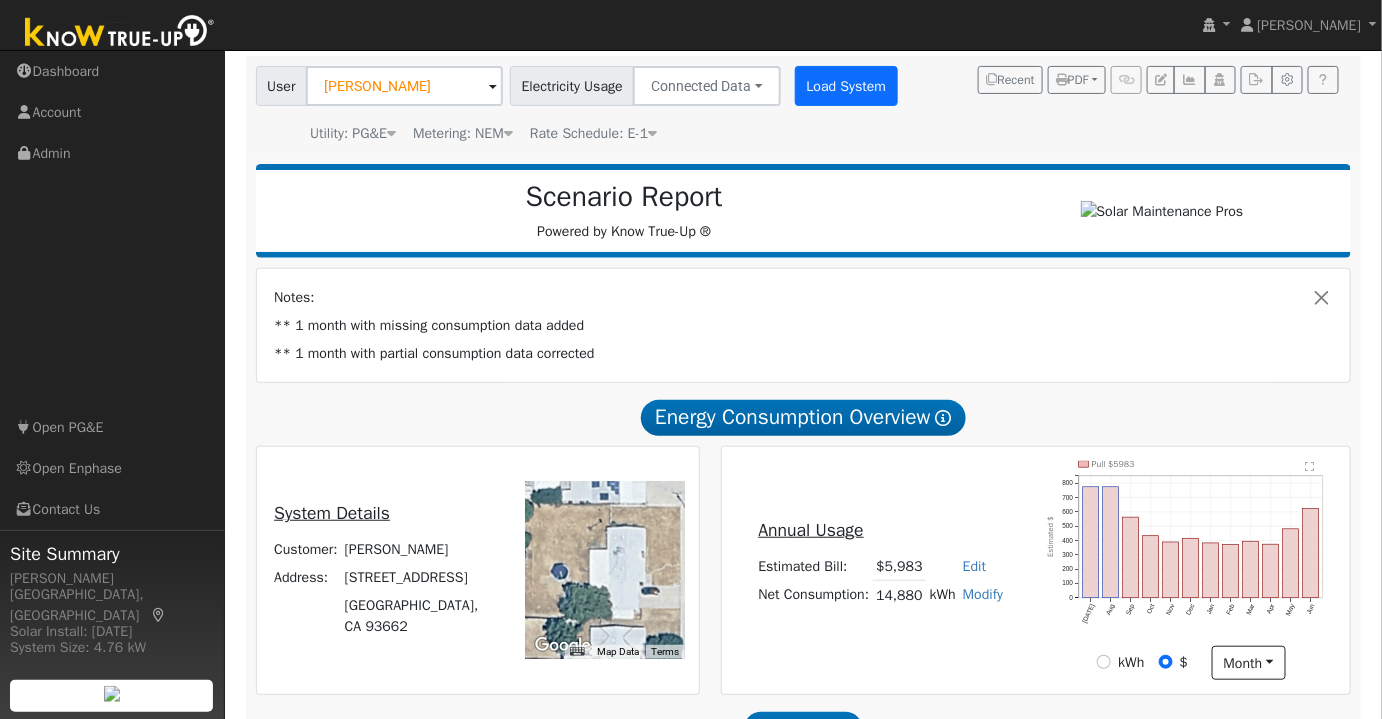 scroll, scrollTop: 151, scrollLeft: 0, axis: vertical 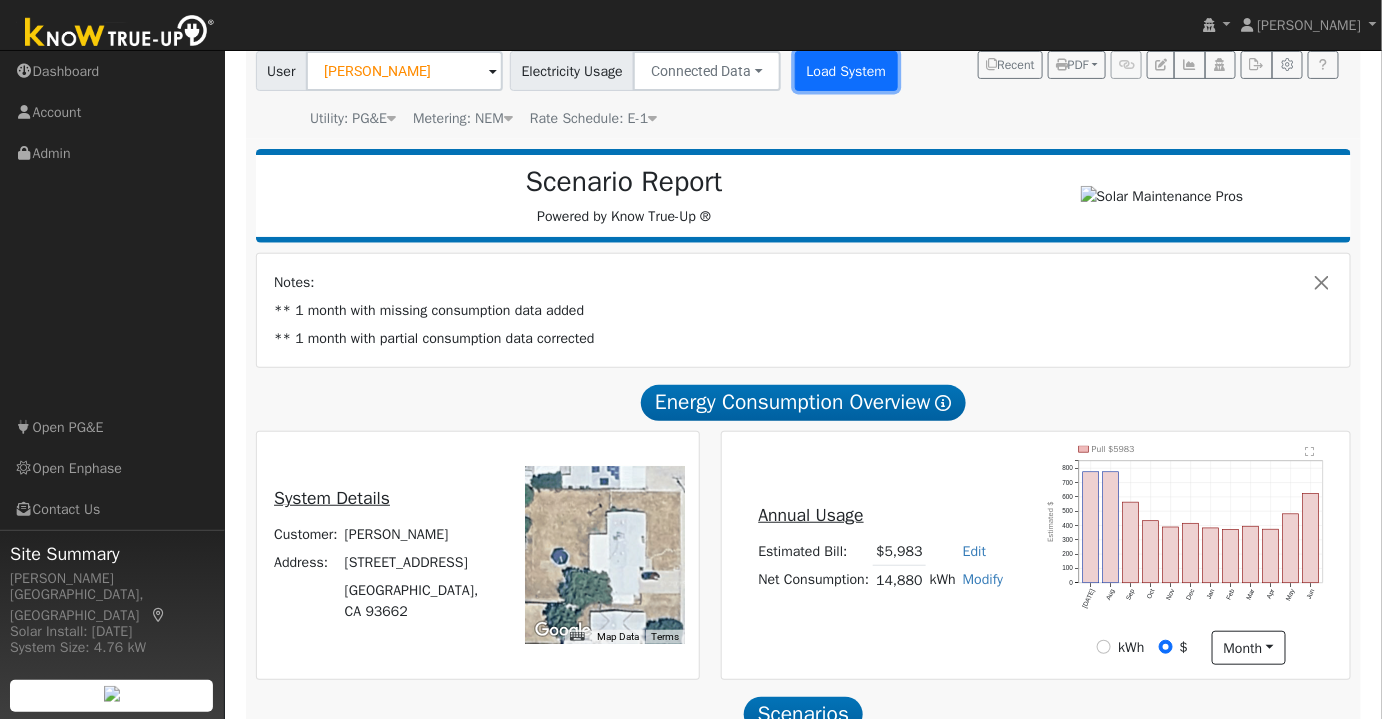 click on "Load System" at bounding box center [846, 71] 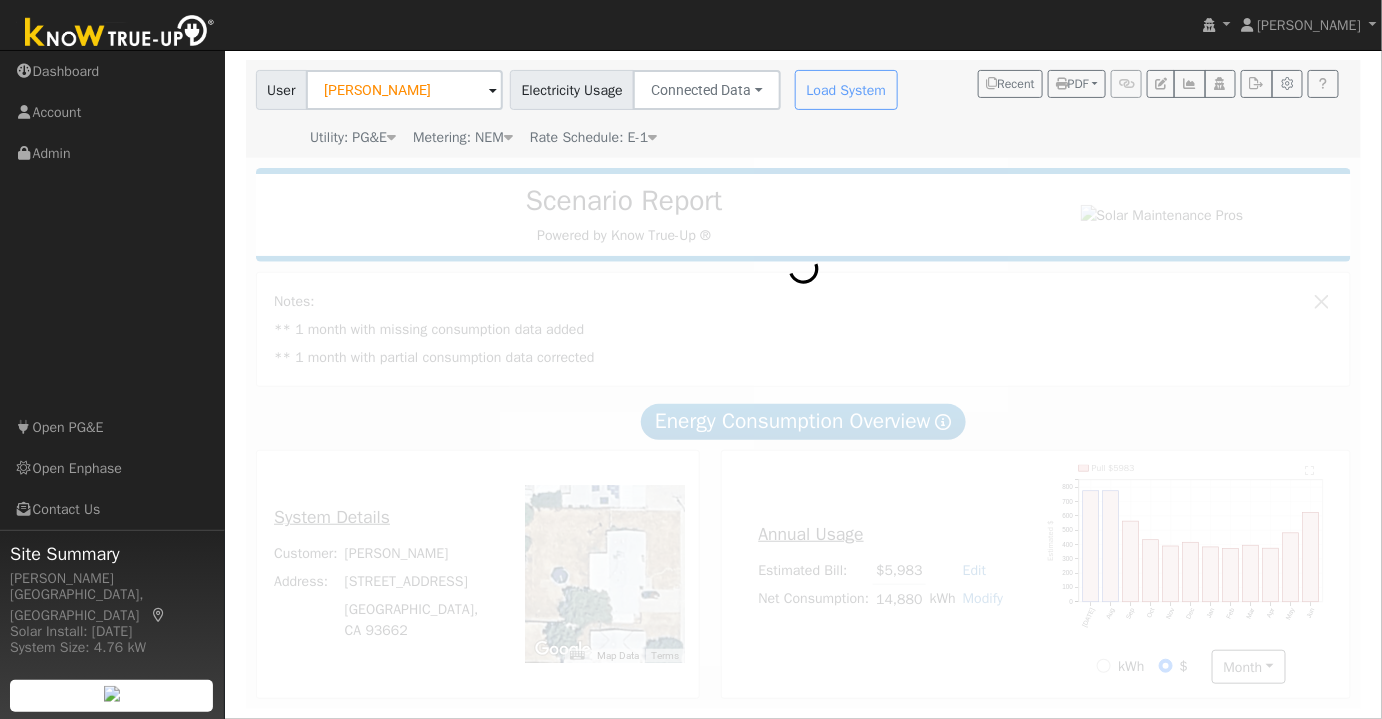 scroll, scrollTop: 151, scrollLeft: 0, axis: vertical 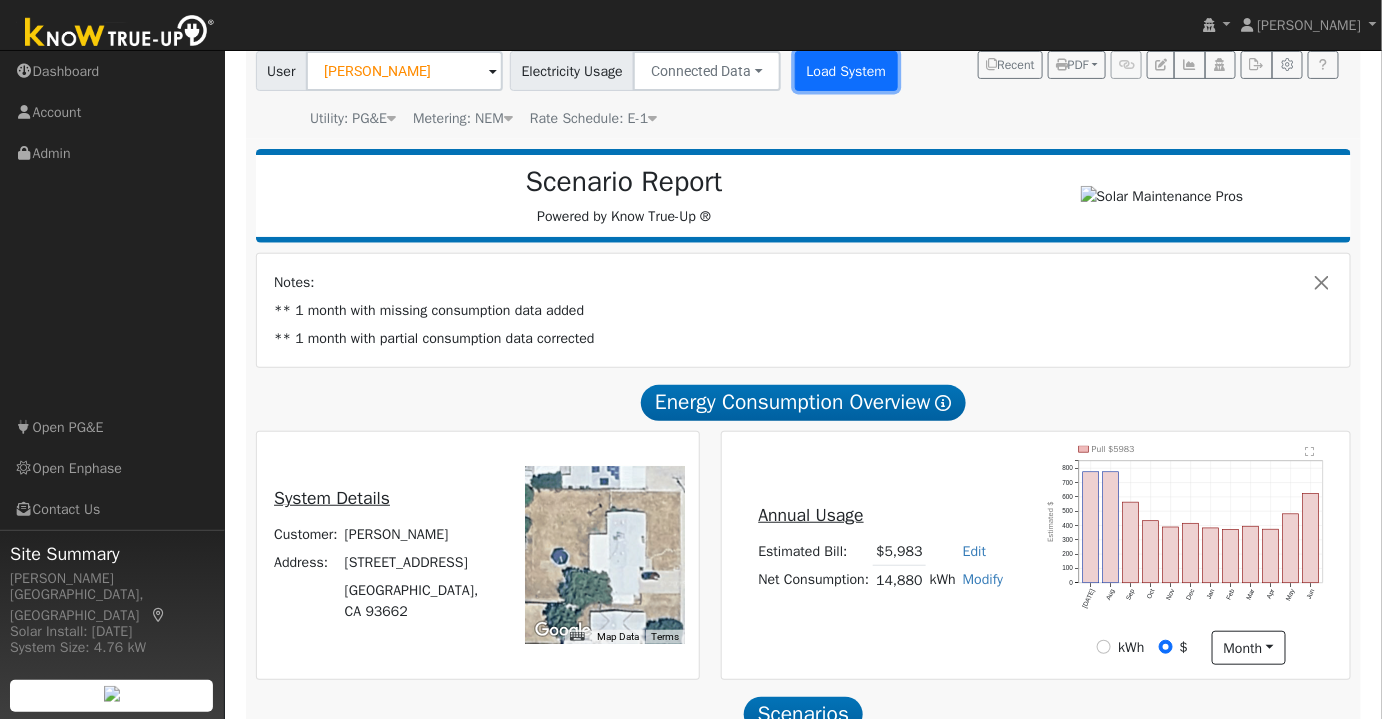 click on "Load System" at bounding box center [846, 71] 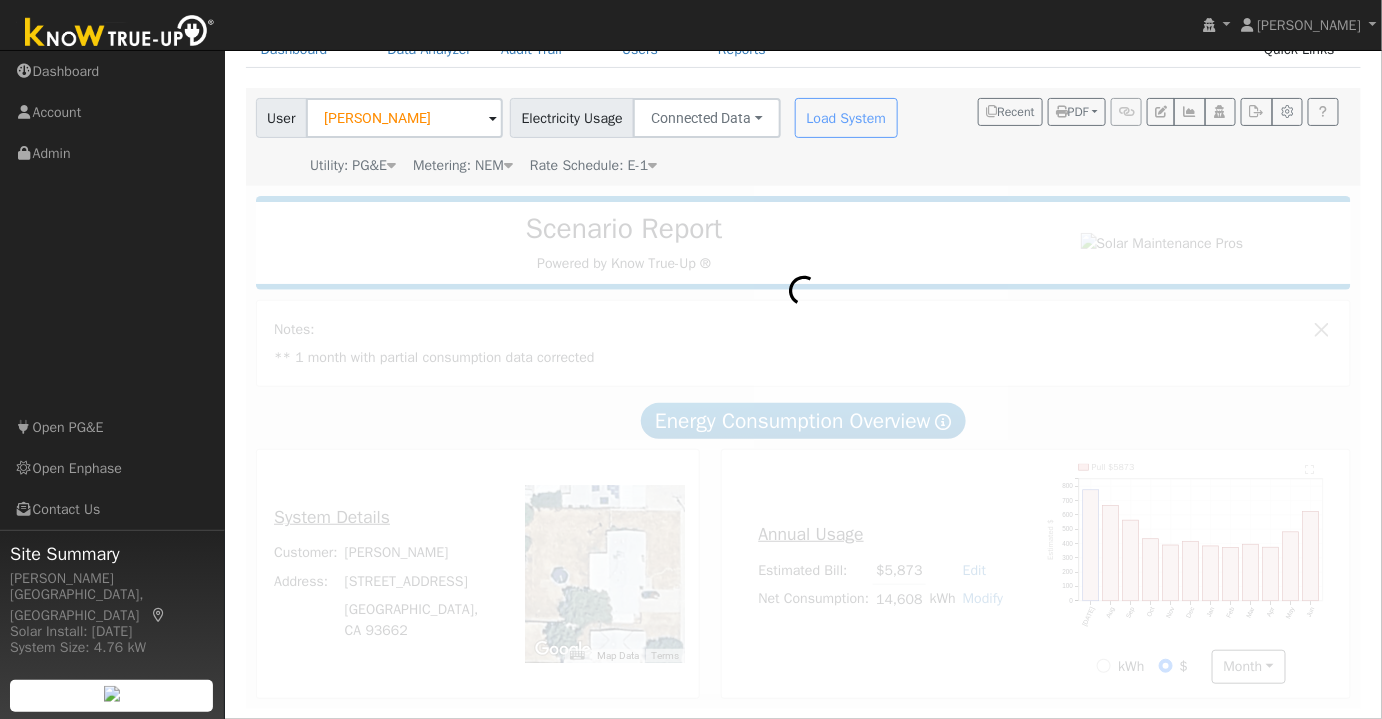 scroll, scrollTop: 151, scrollLeft: 0, axis: vertical 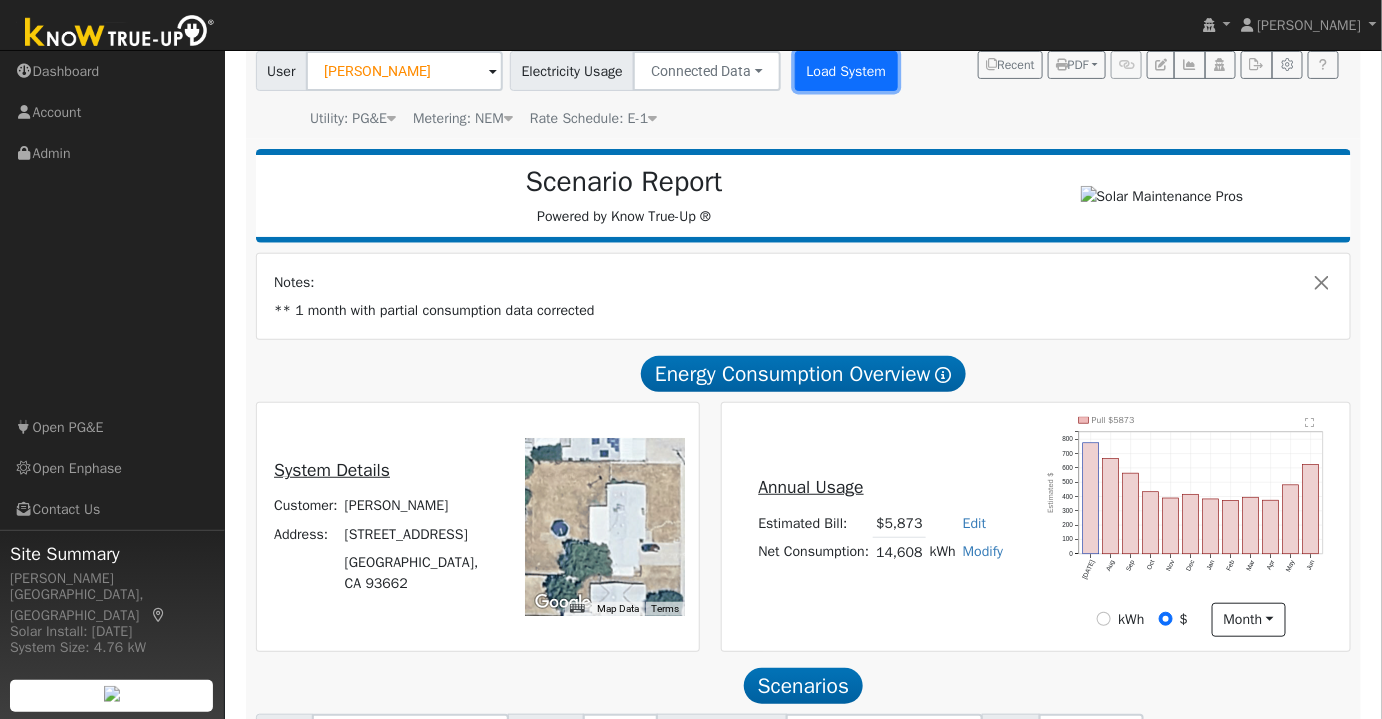 click on "Load System" at bounding box center (846, 71) 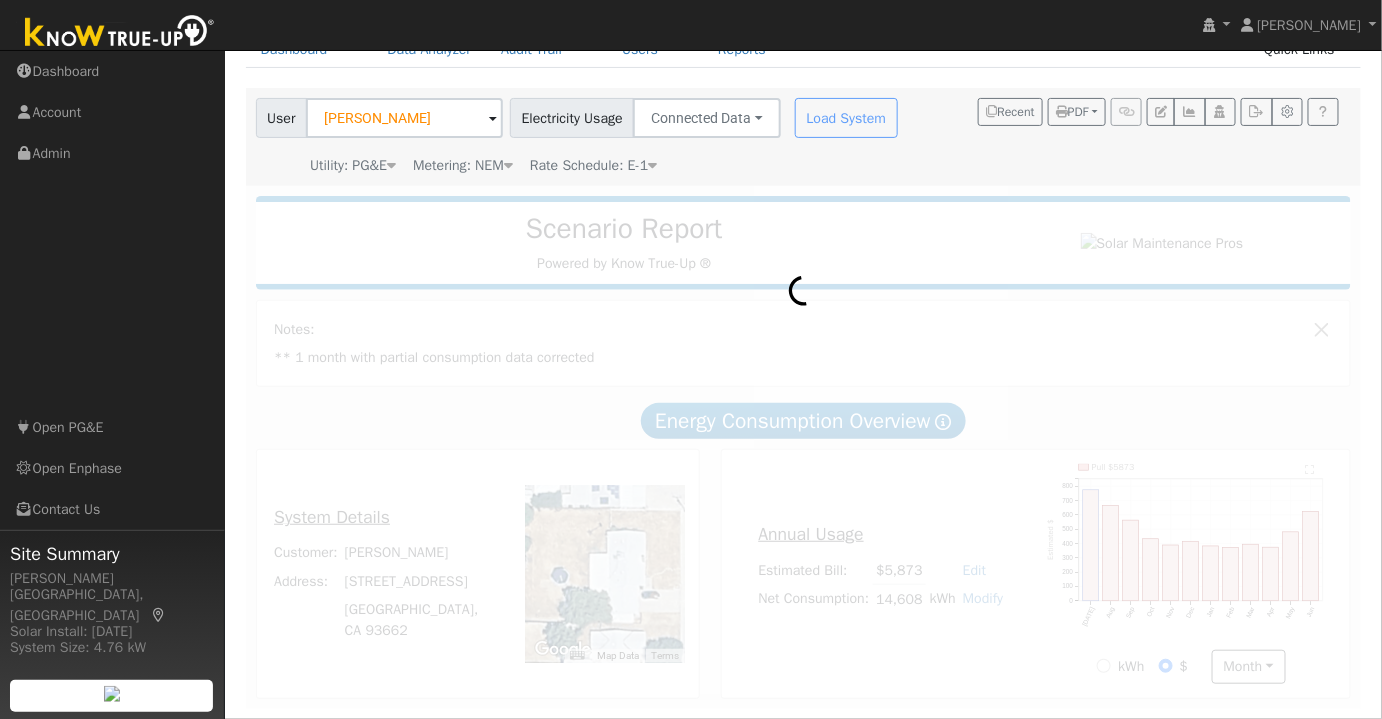 scroll, scrollTop: 151, scrollLeft: 0, axis: vertical 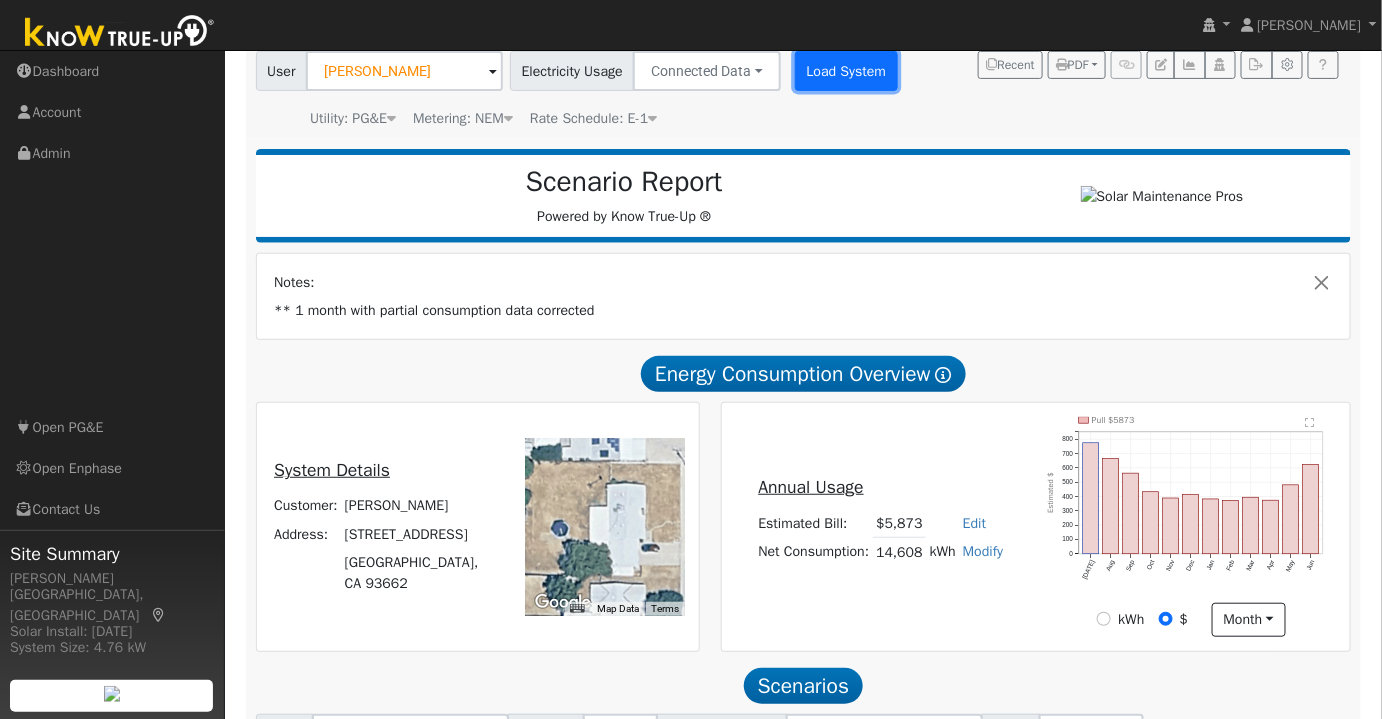 click on "Load System" at bounding box center (846, 71) 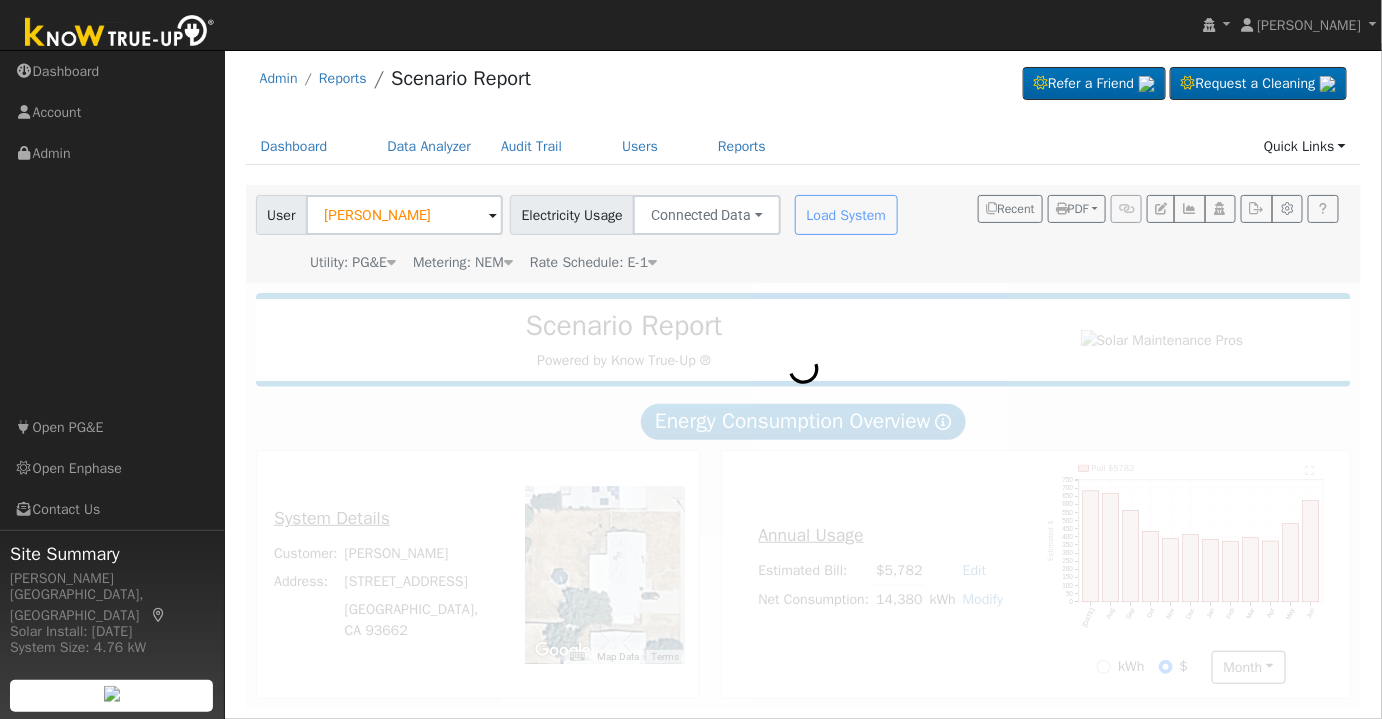 scroll, scrollTop: 0, scrollLeft: 0, axis: both 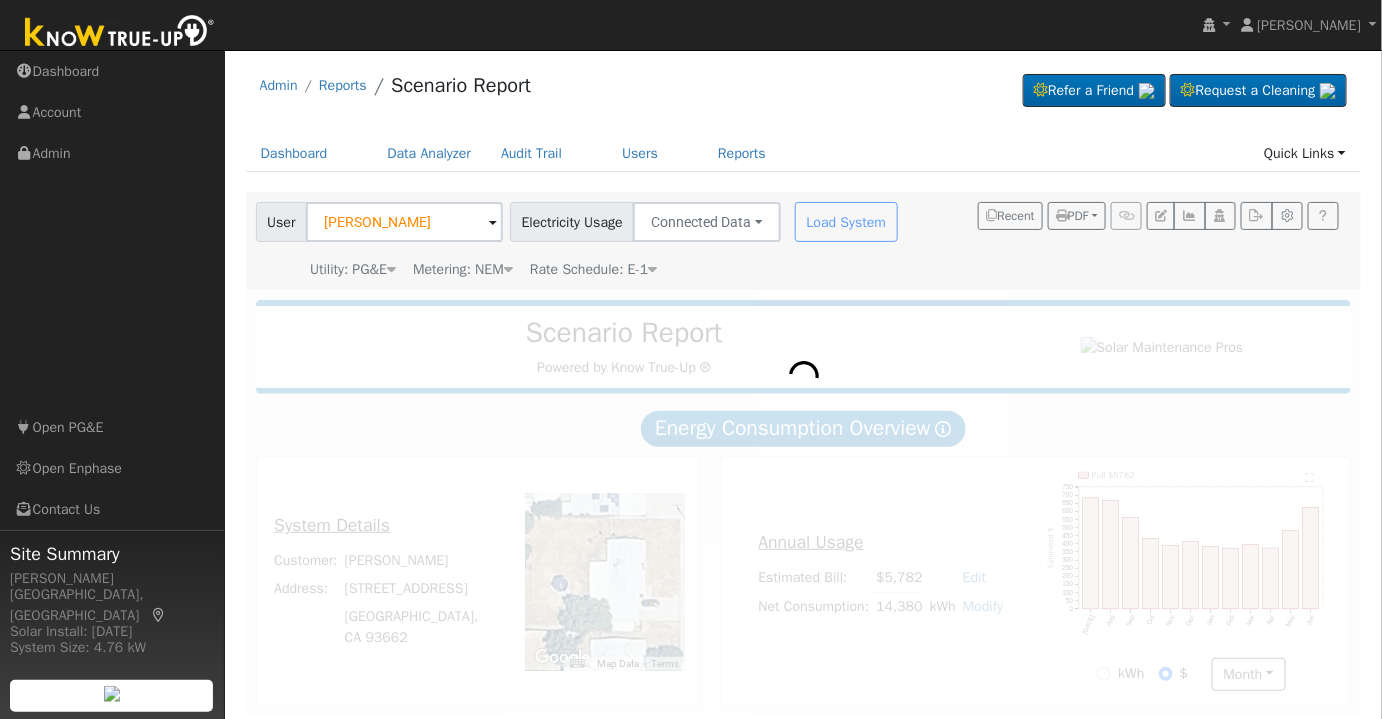 click at bounding box center (804, 503) 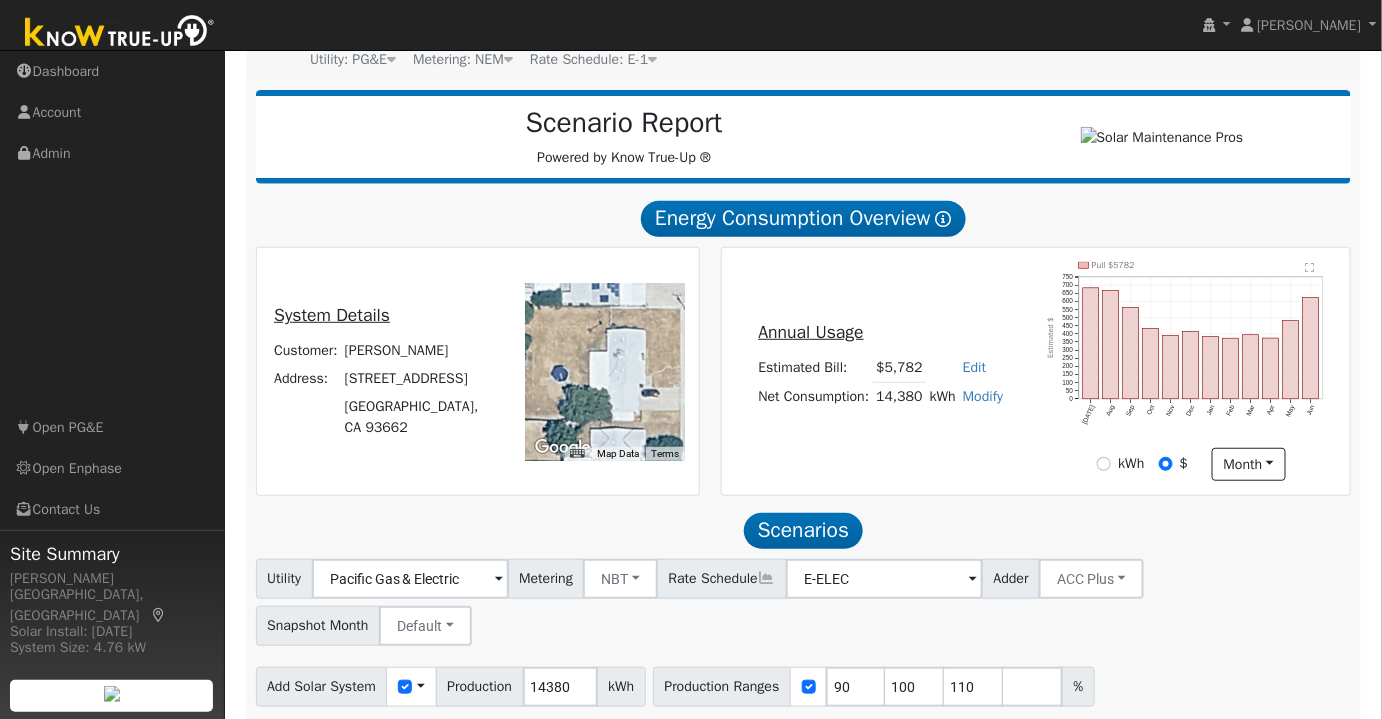scroll, scrollTop: 331, scrollLeft: 0, axis: vertical 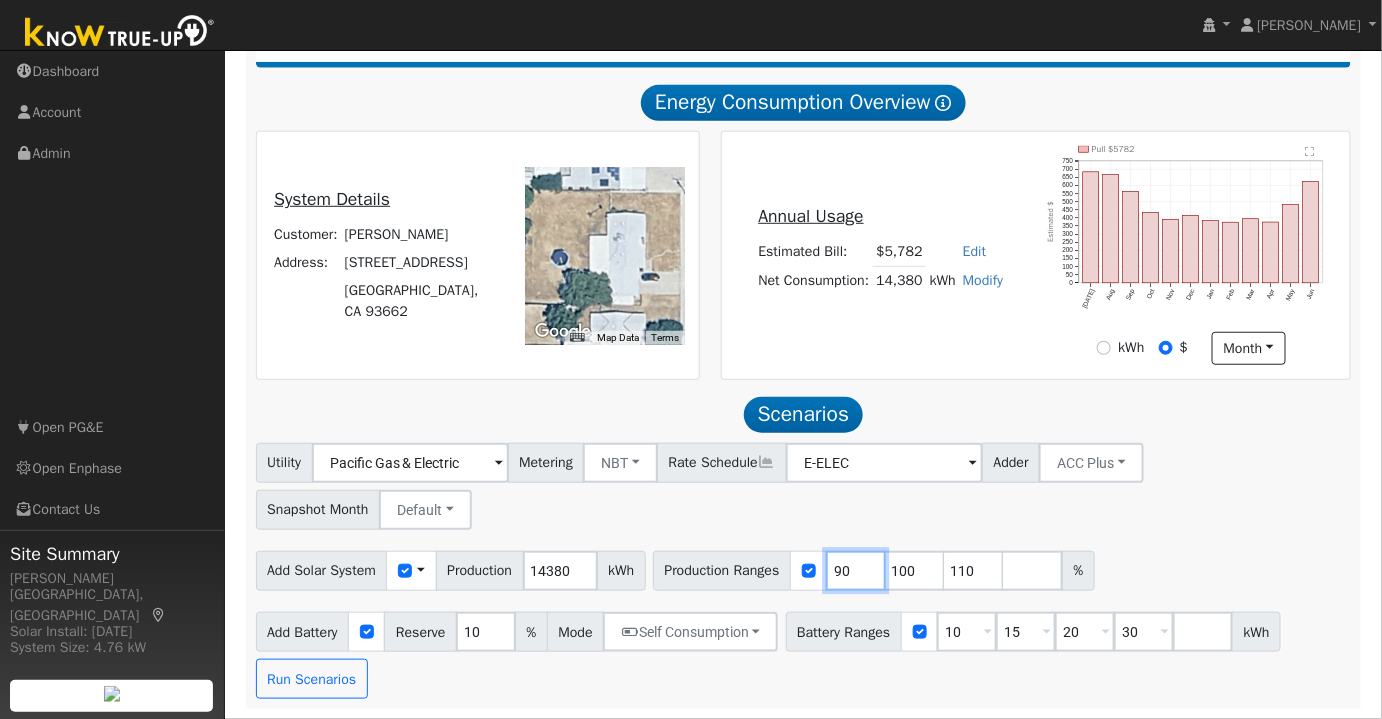 click on "90" at bounding box center [856, 571] 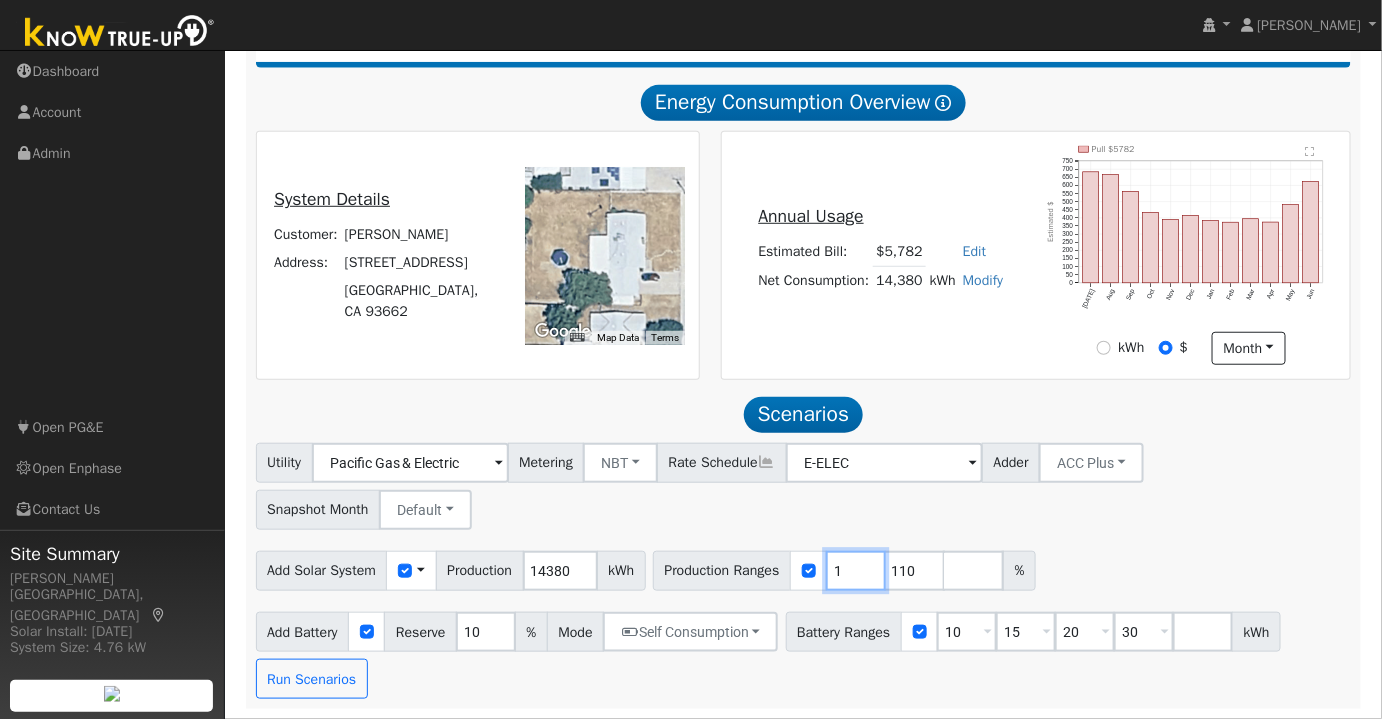 type on "110" 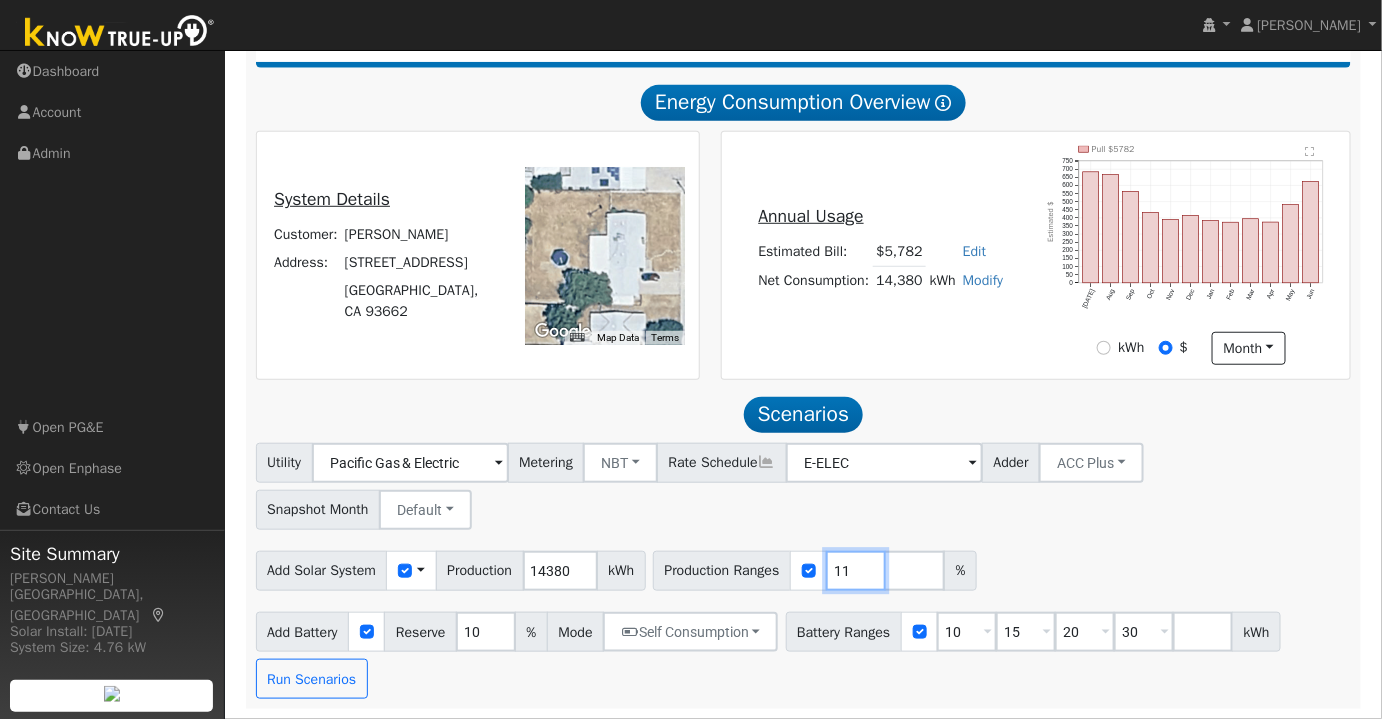 type on "1" 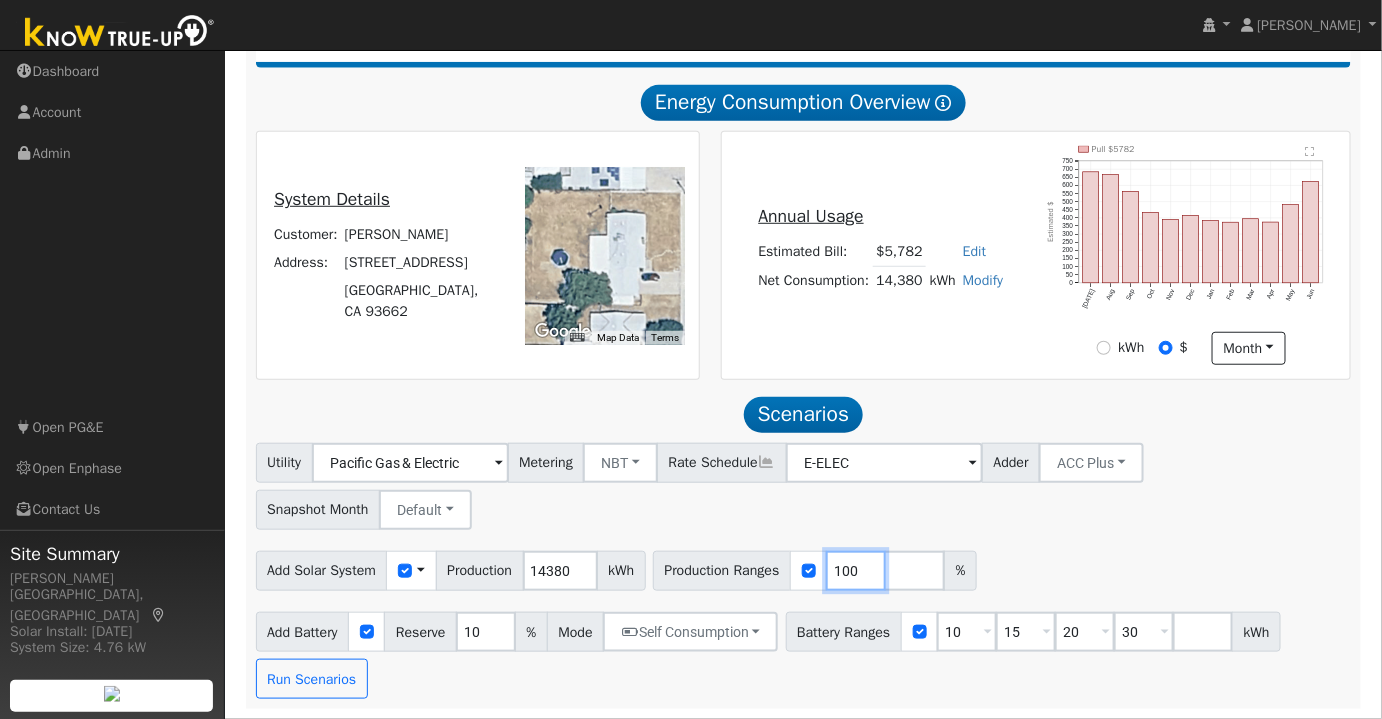 type on "100" 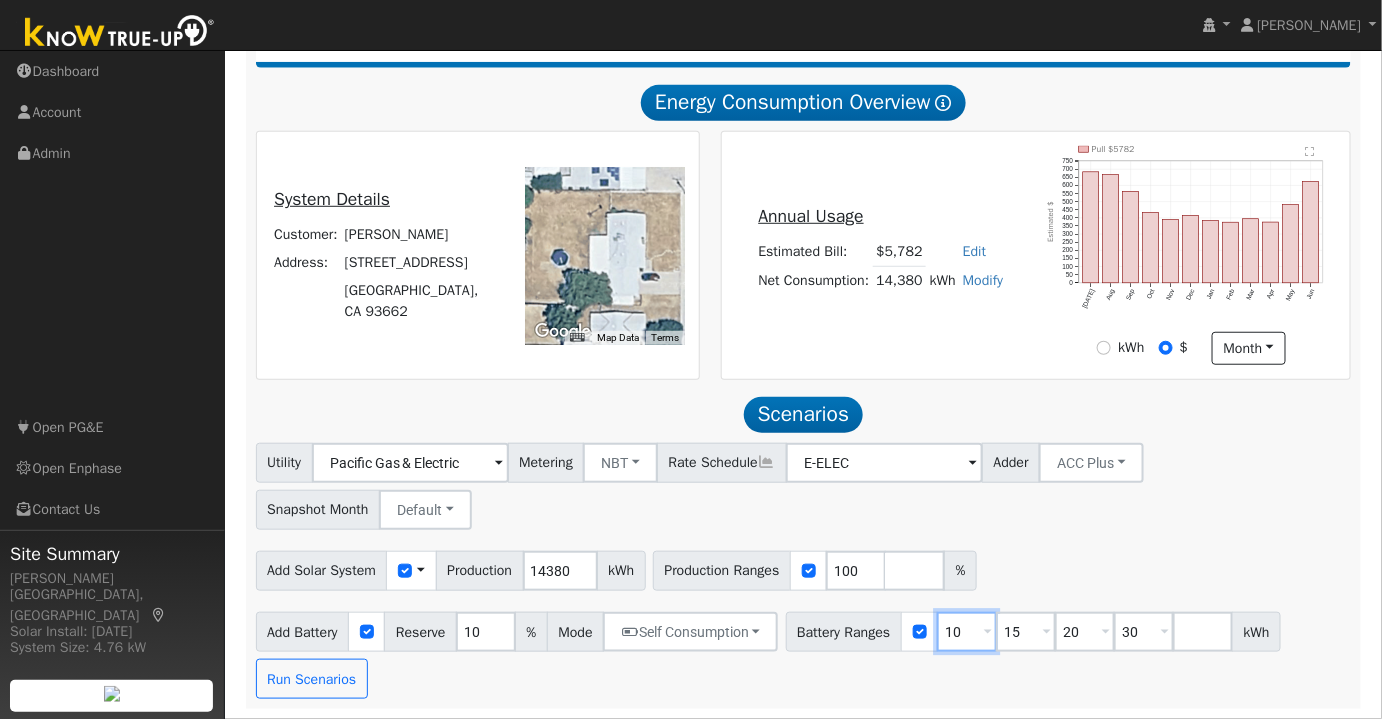 click on "10" at bounding box center [967, 632] 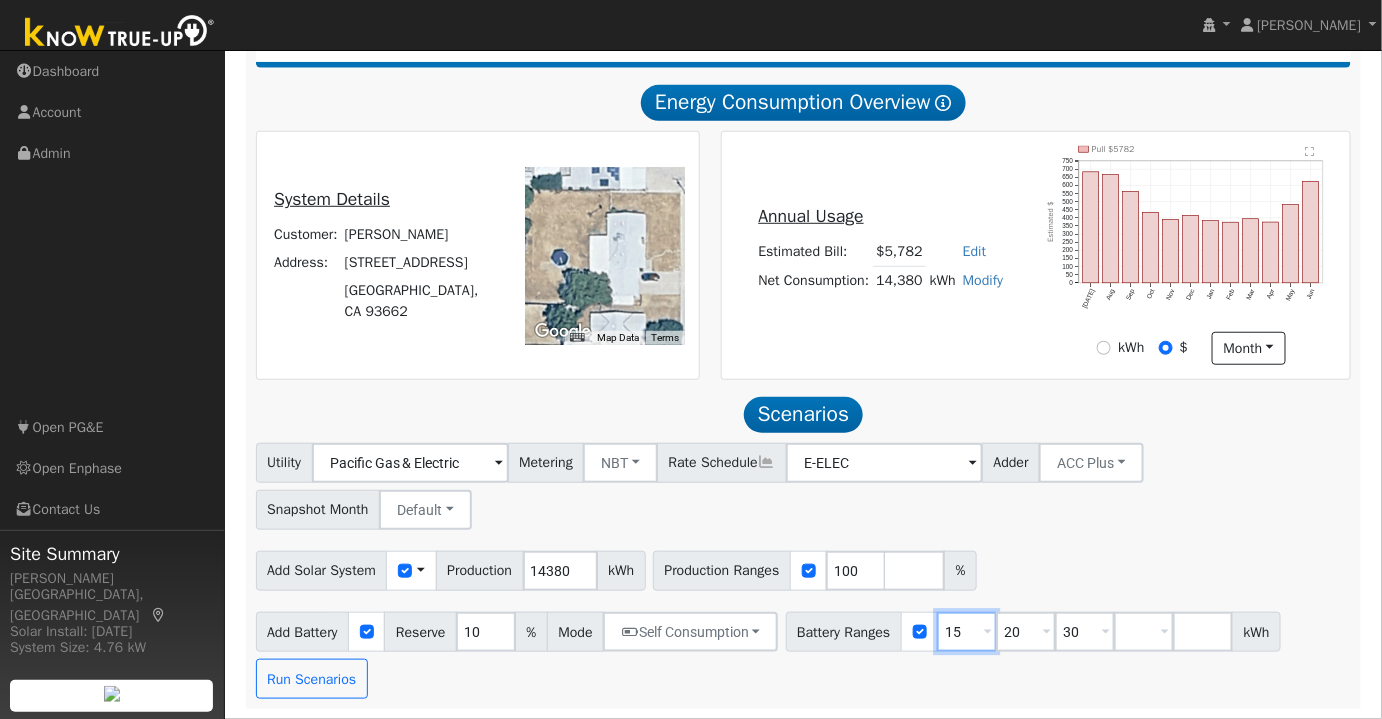 scroll, scrollTop: 285, scrollLeft: 0, axis: vertical 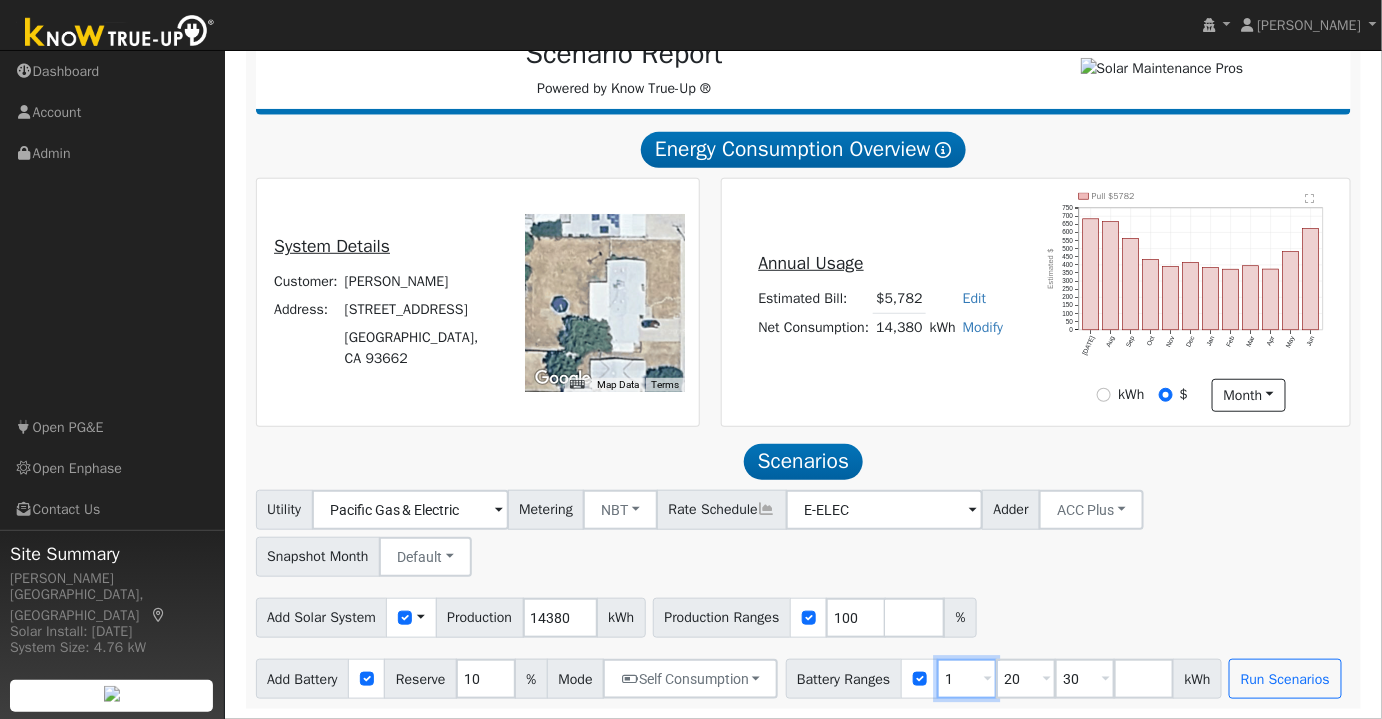 type on "20" 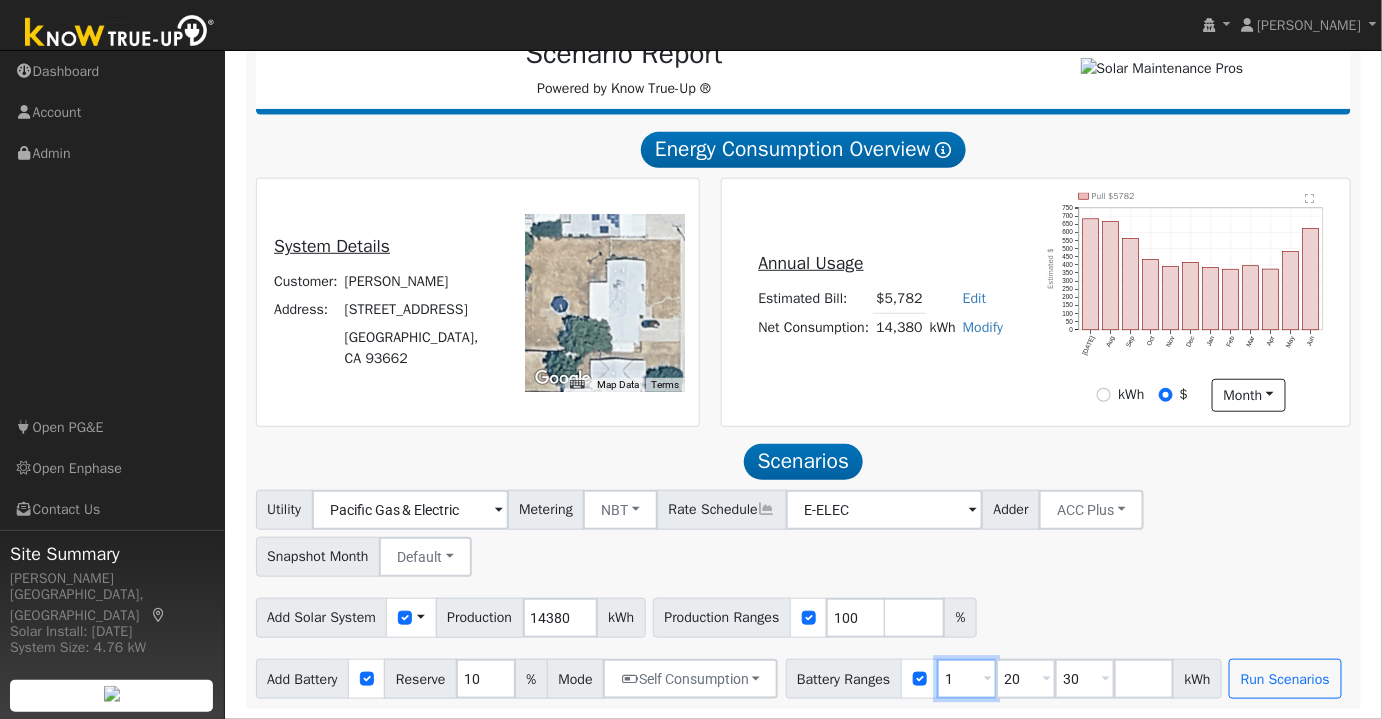 type on "30" 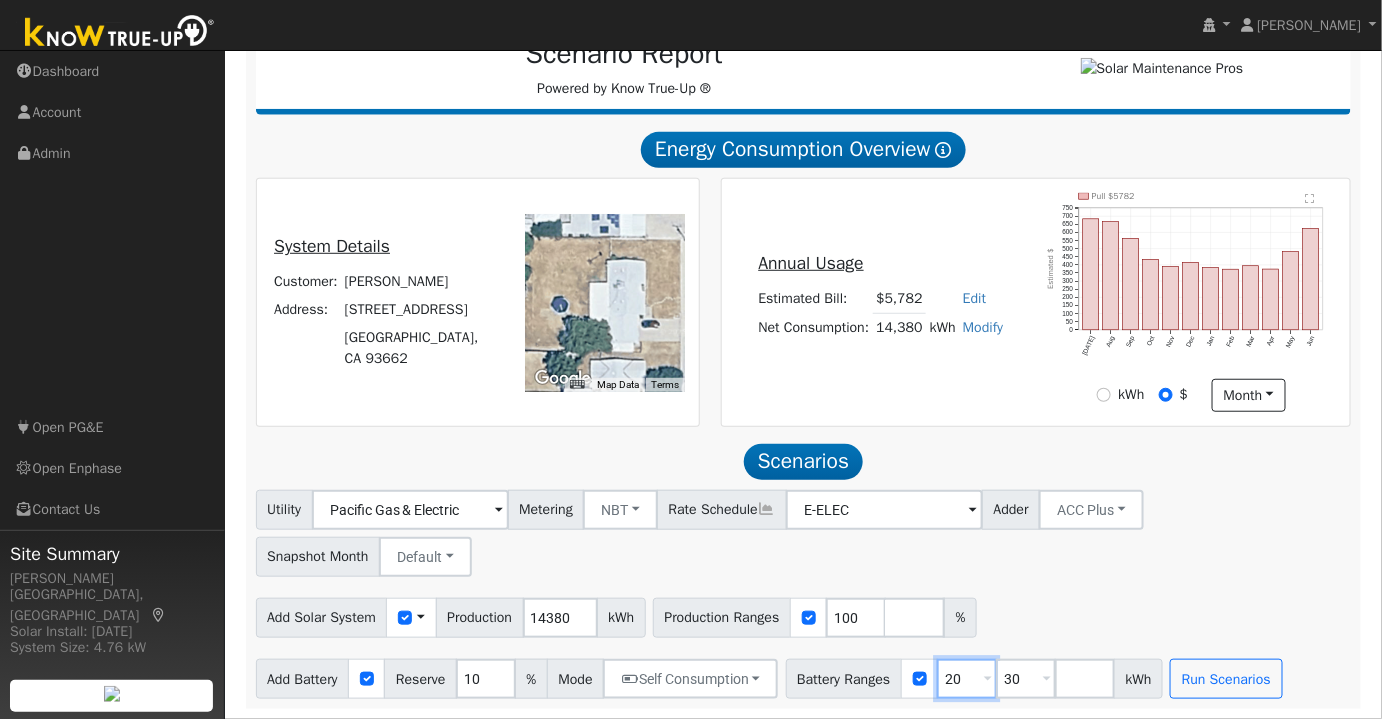 click on "20" at bounding box center [967, 679] 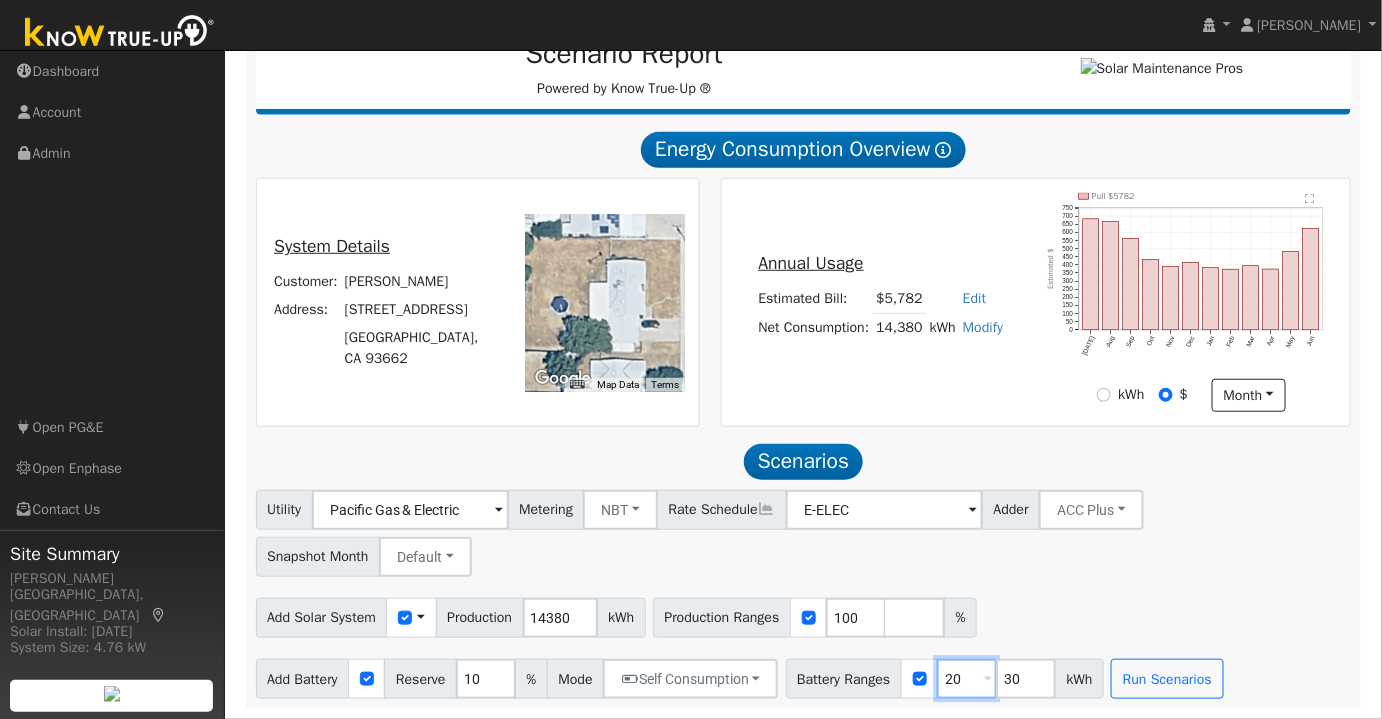 type on "30" 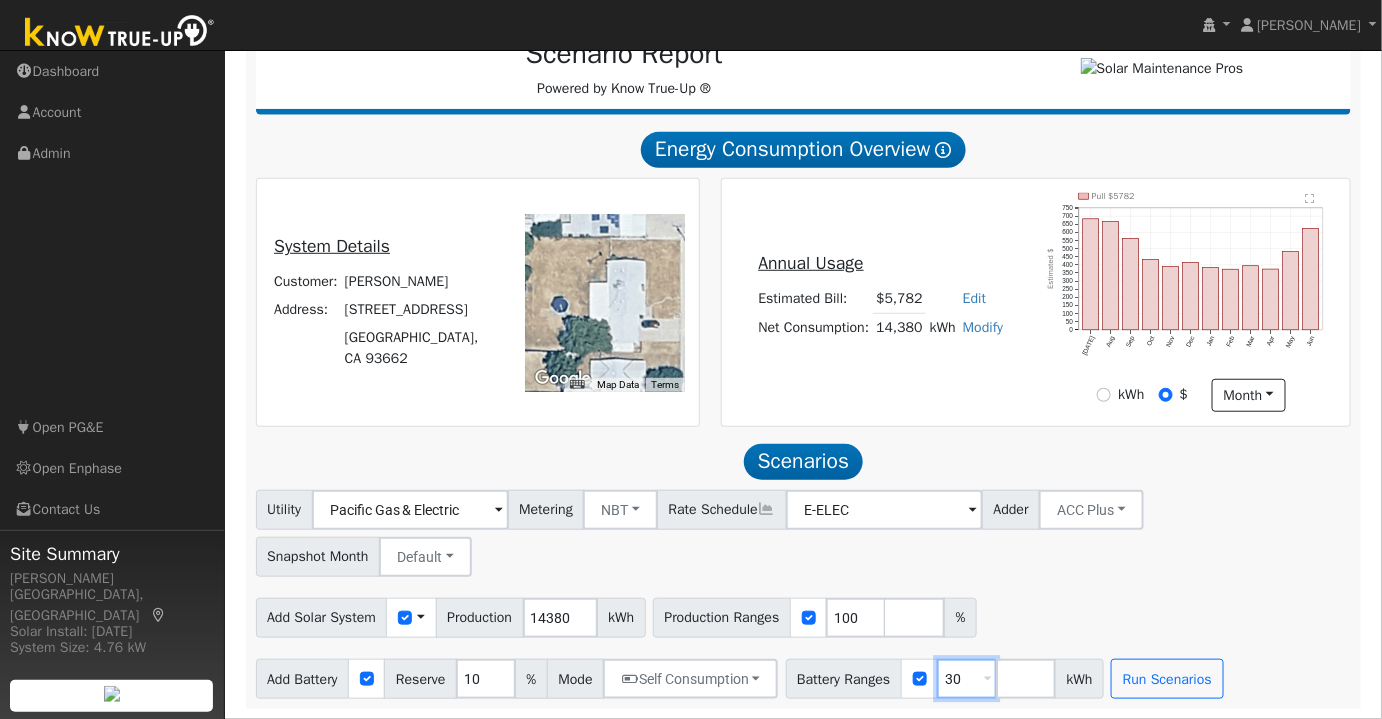 type on "3" 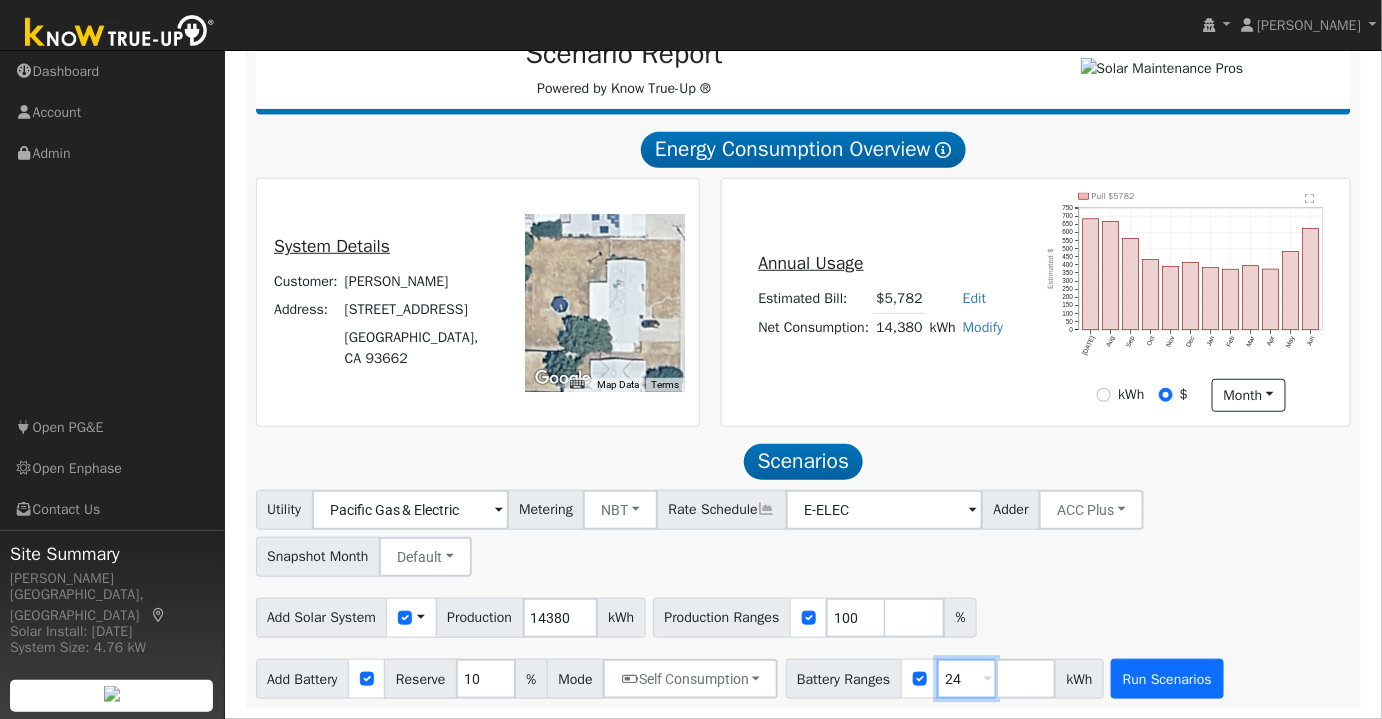 type on "24" 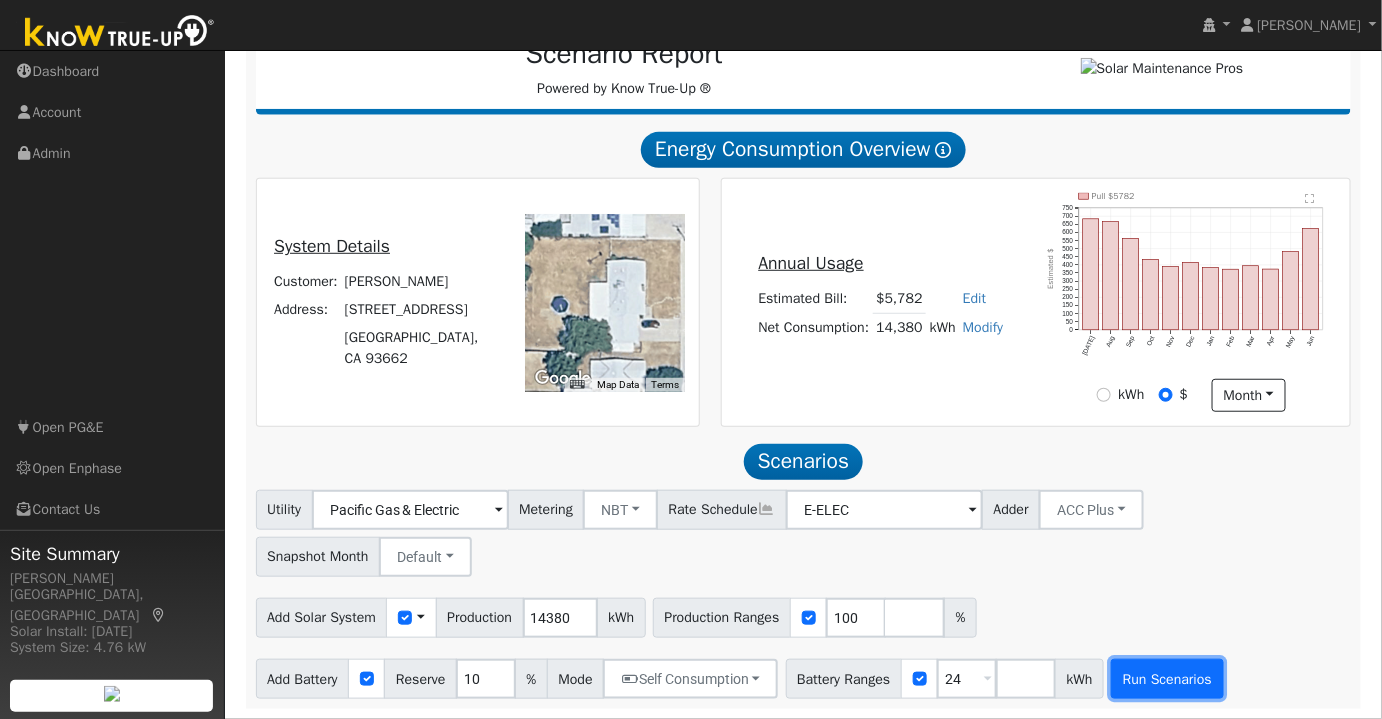 click on "Run Scenarios" at bounding box center [1167, 679] 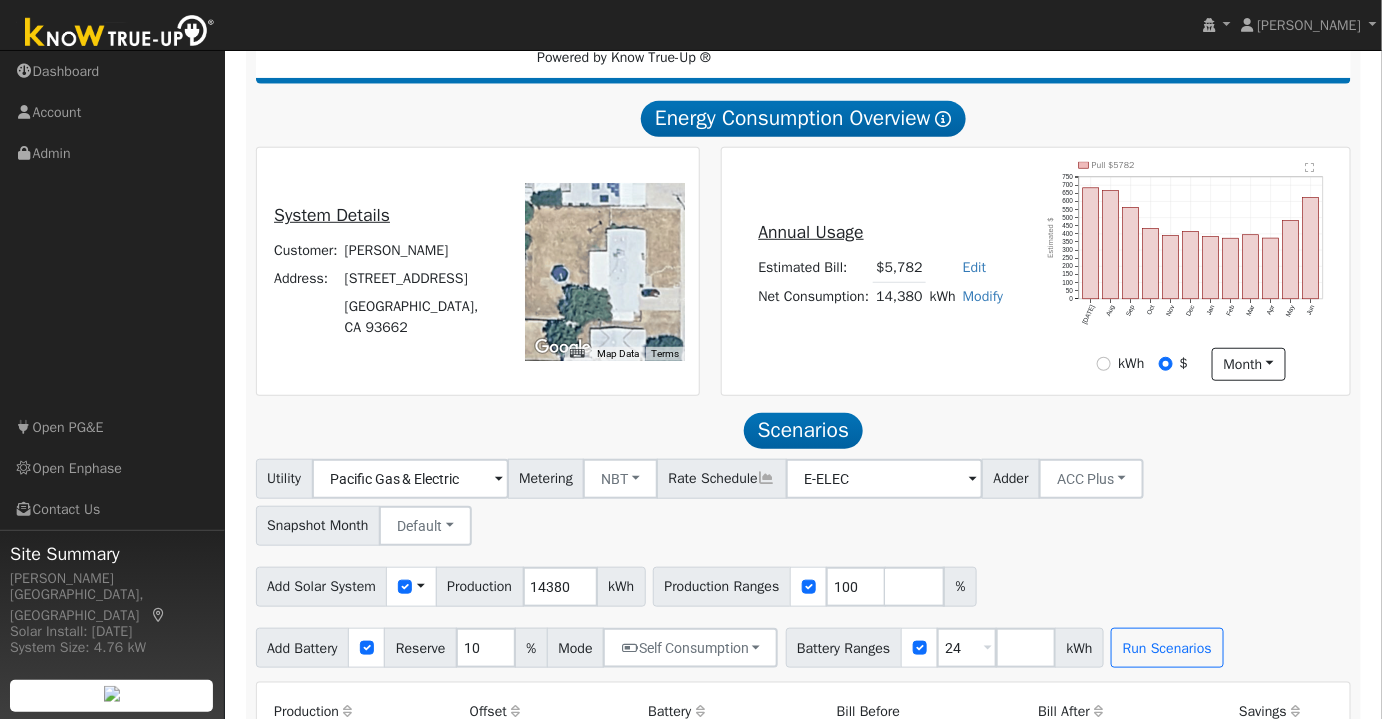 scroll, scrollTop: 317, scrollLeft: 0, axis: vertical 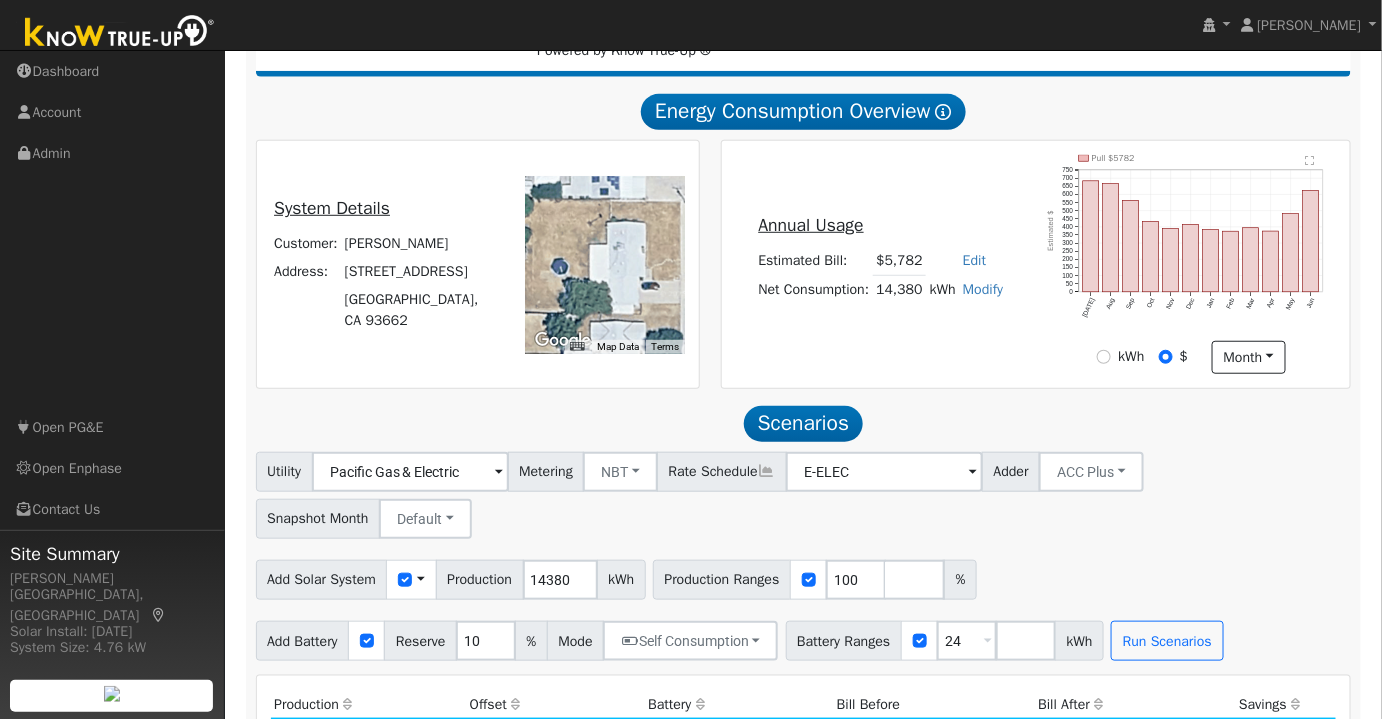 click at bounding box center [499, 473] 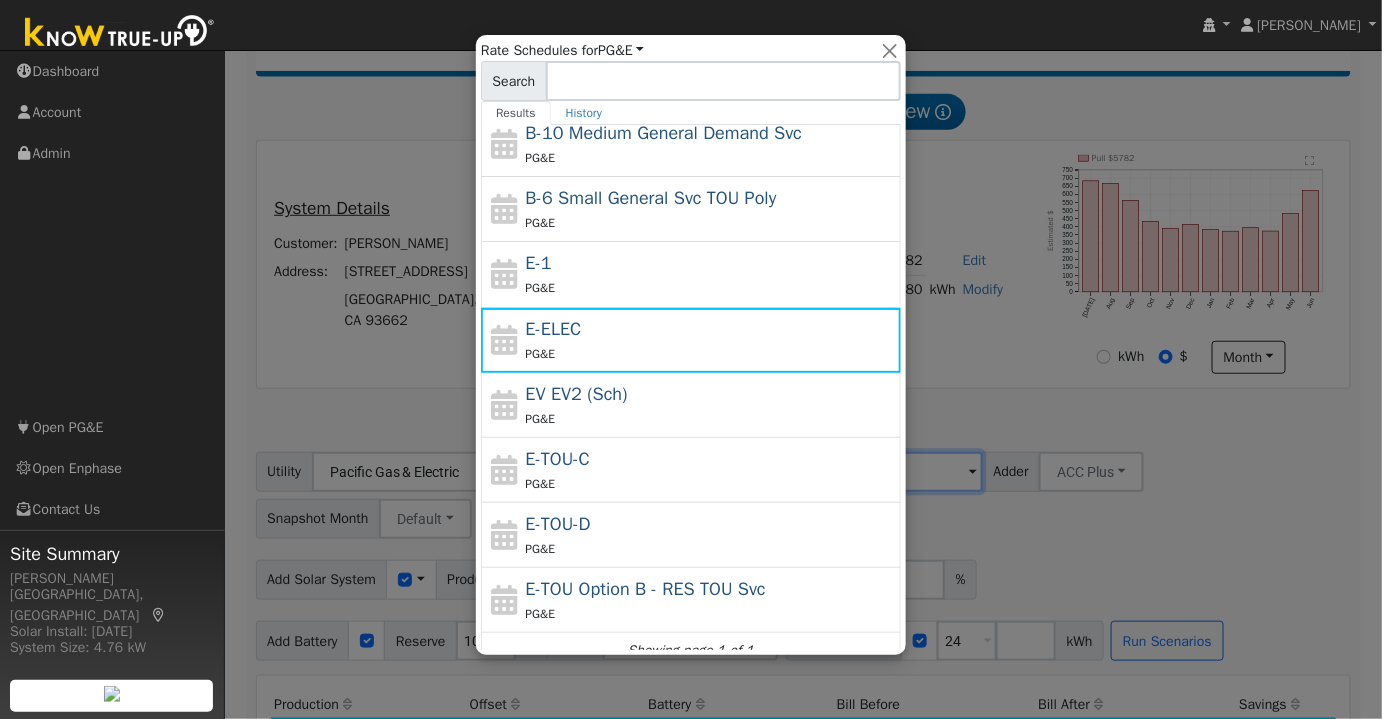 scroll, scrollTop: 207, scrollLeft: 0, axis: vertical 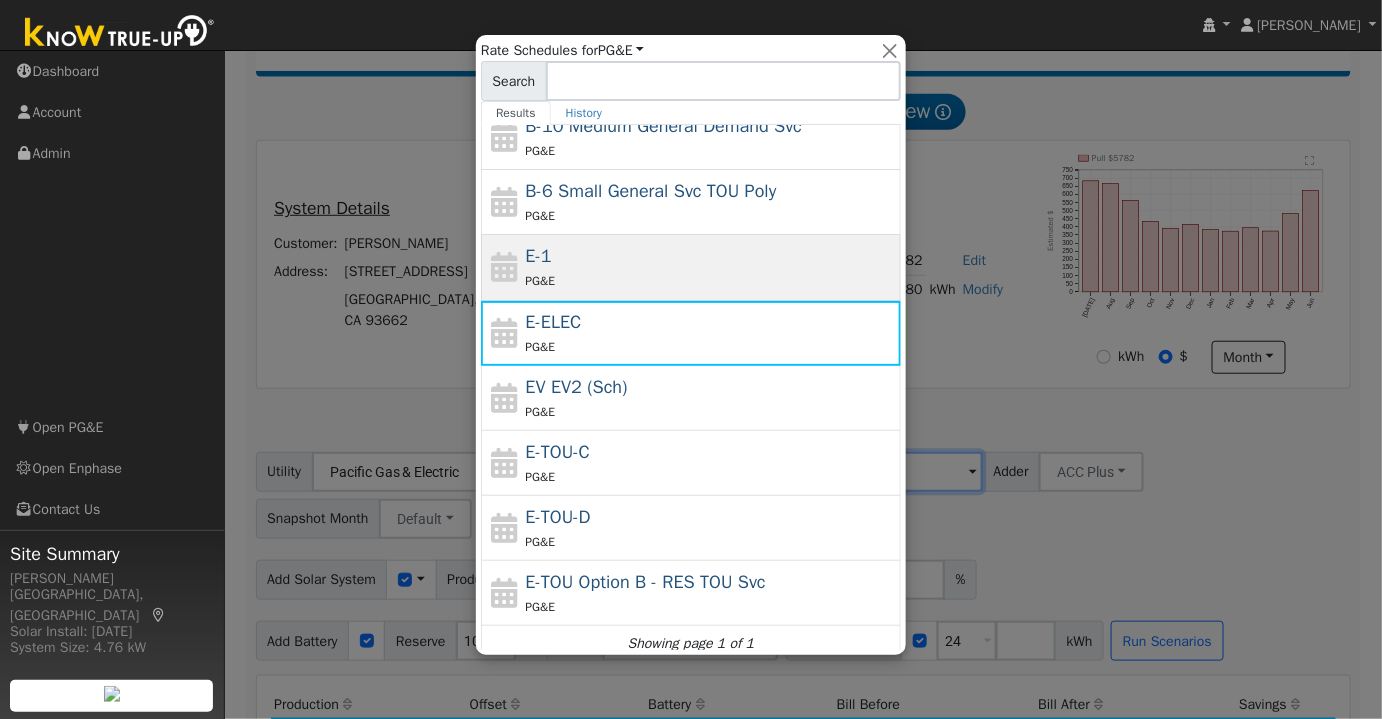 click on "E-1 PG&E" at bounding box center (711, 267) 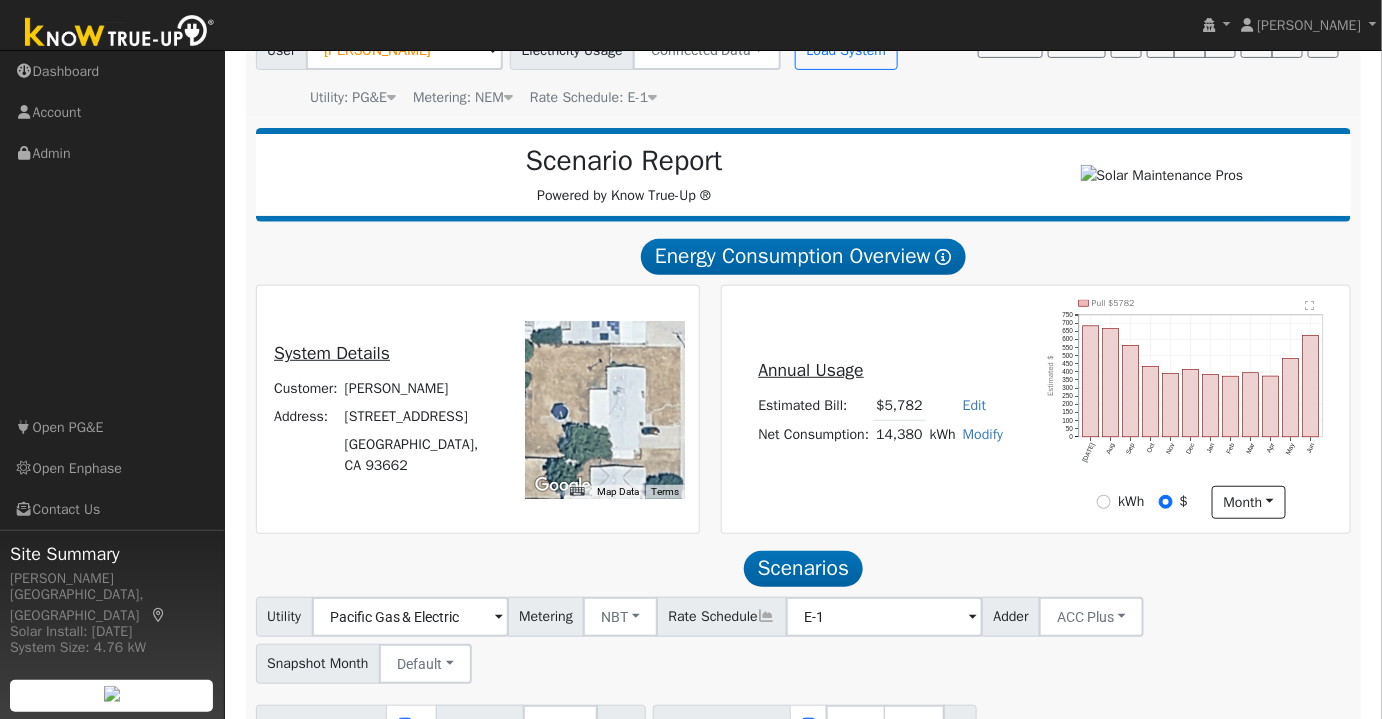 scroll, scrollTop: 88, scrollLeft: 0, axis: vertical 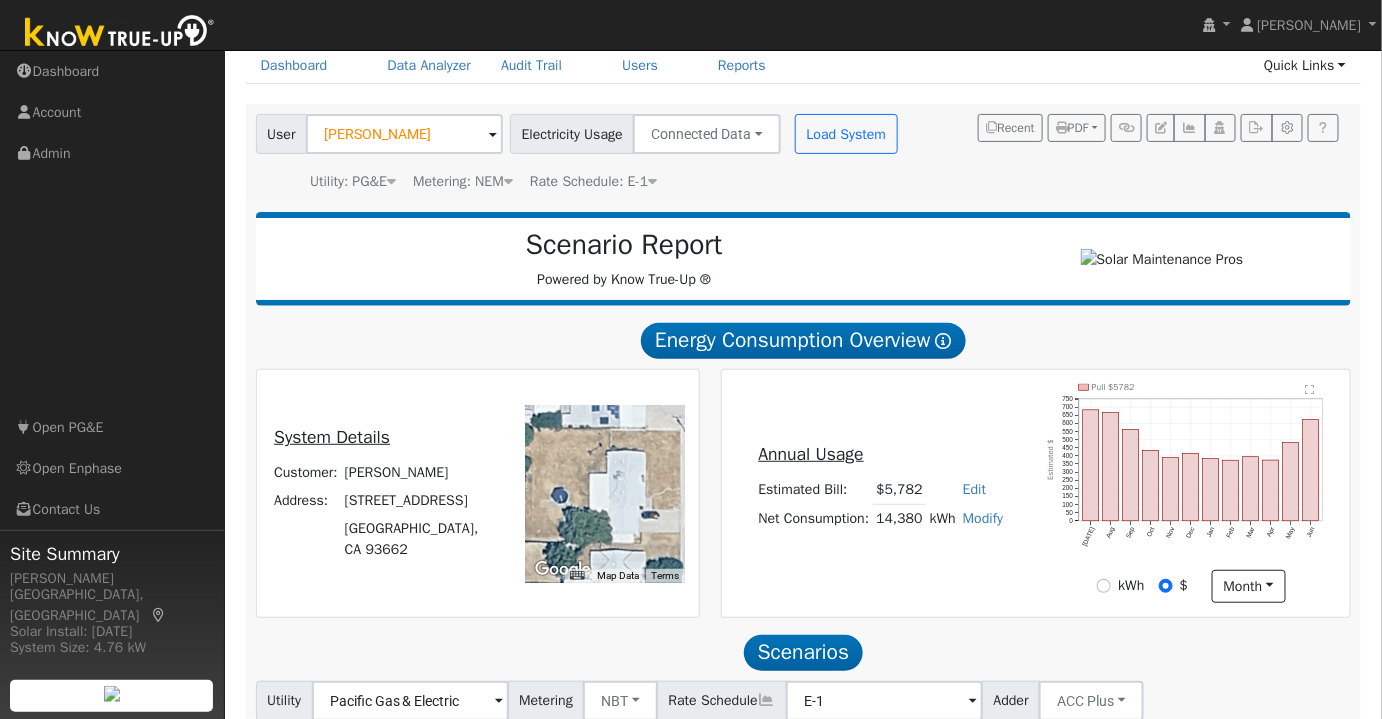 click on "Rate Schedule: E-1" at bounding box center [593, 181] 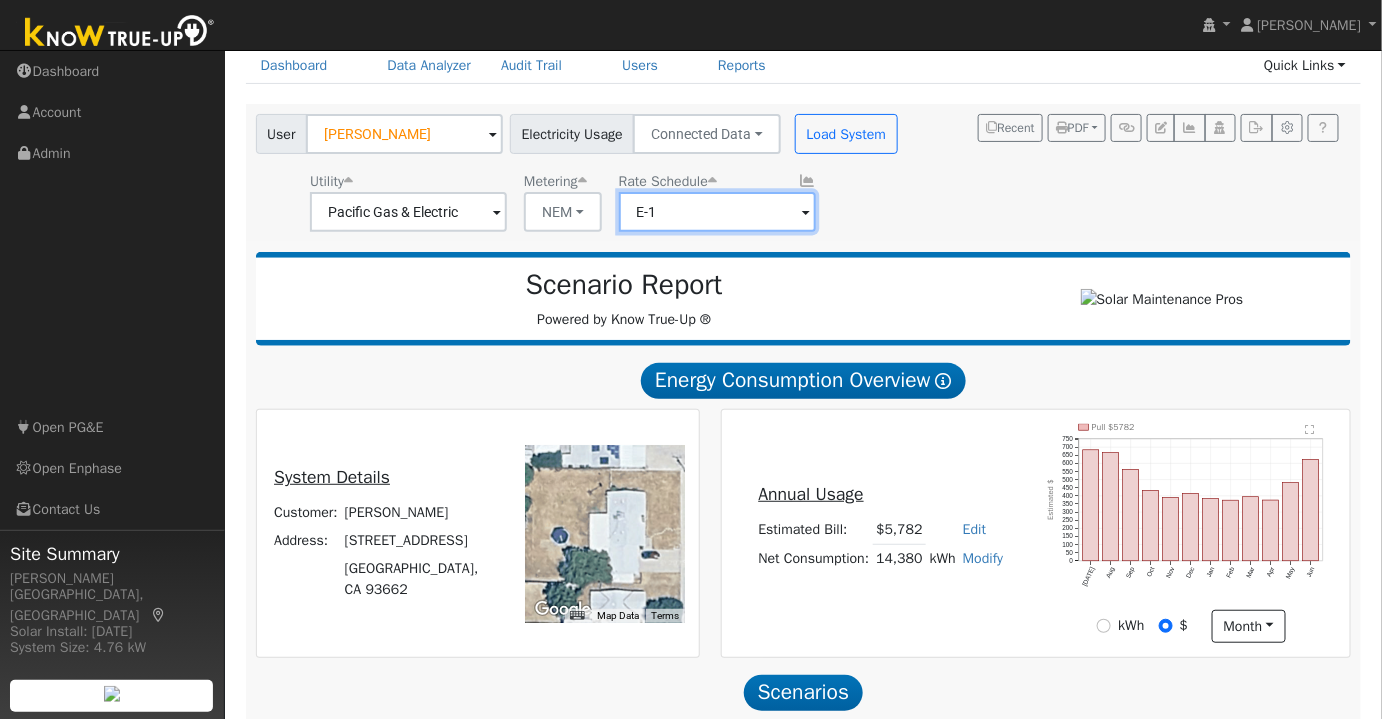 click on "E-1" at bounding box center (408, 212) 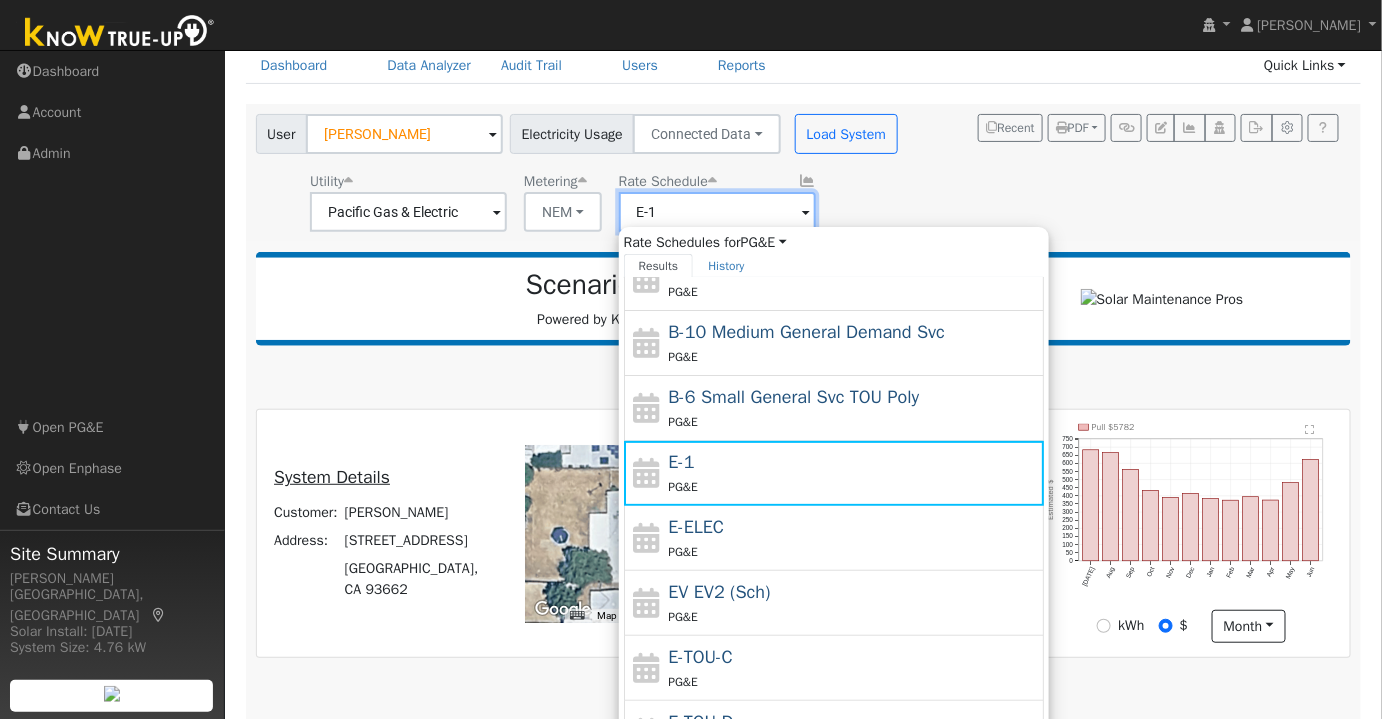 scroll, scrollTop: 216, scrollLeft: 0, axis: vertical 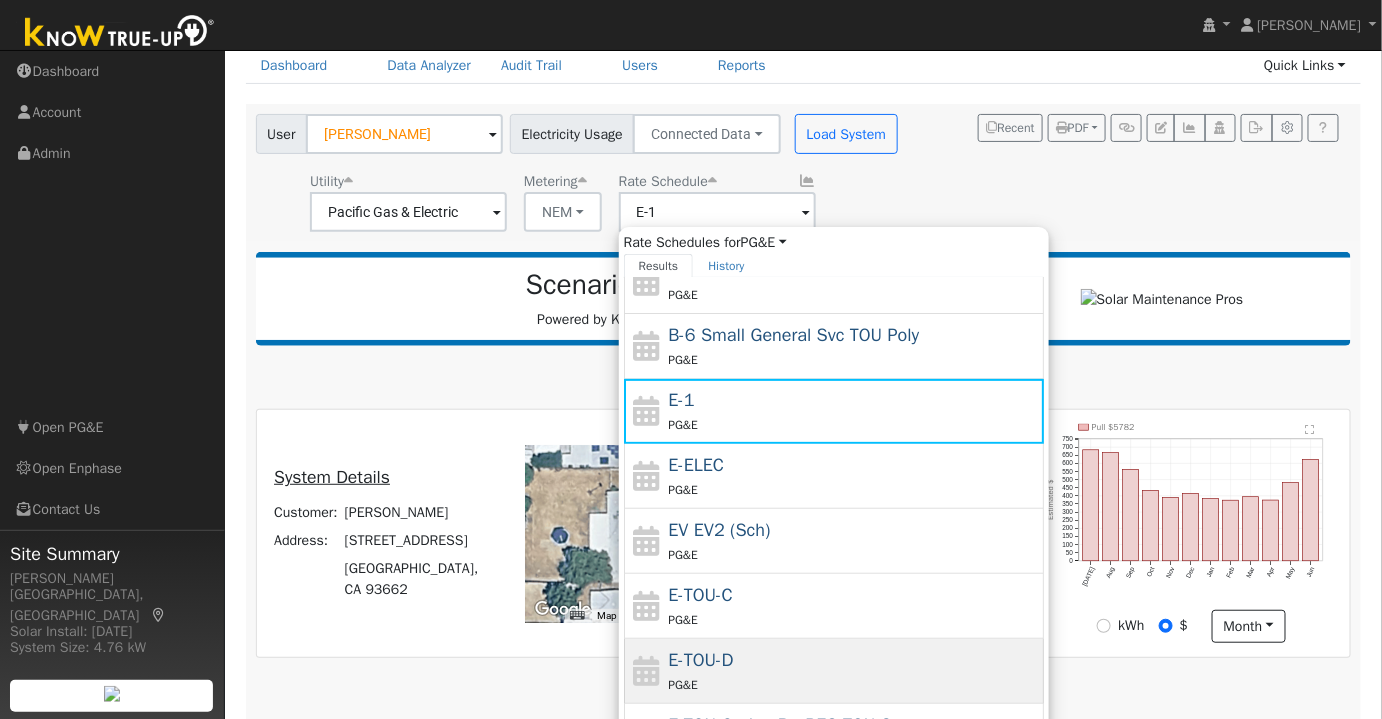 click on "E-TOU-D PG&E" at bounding box center [853, 671] 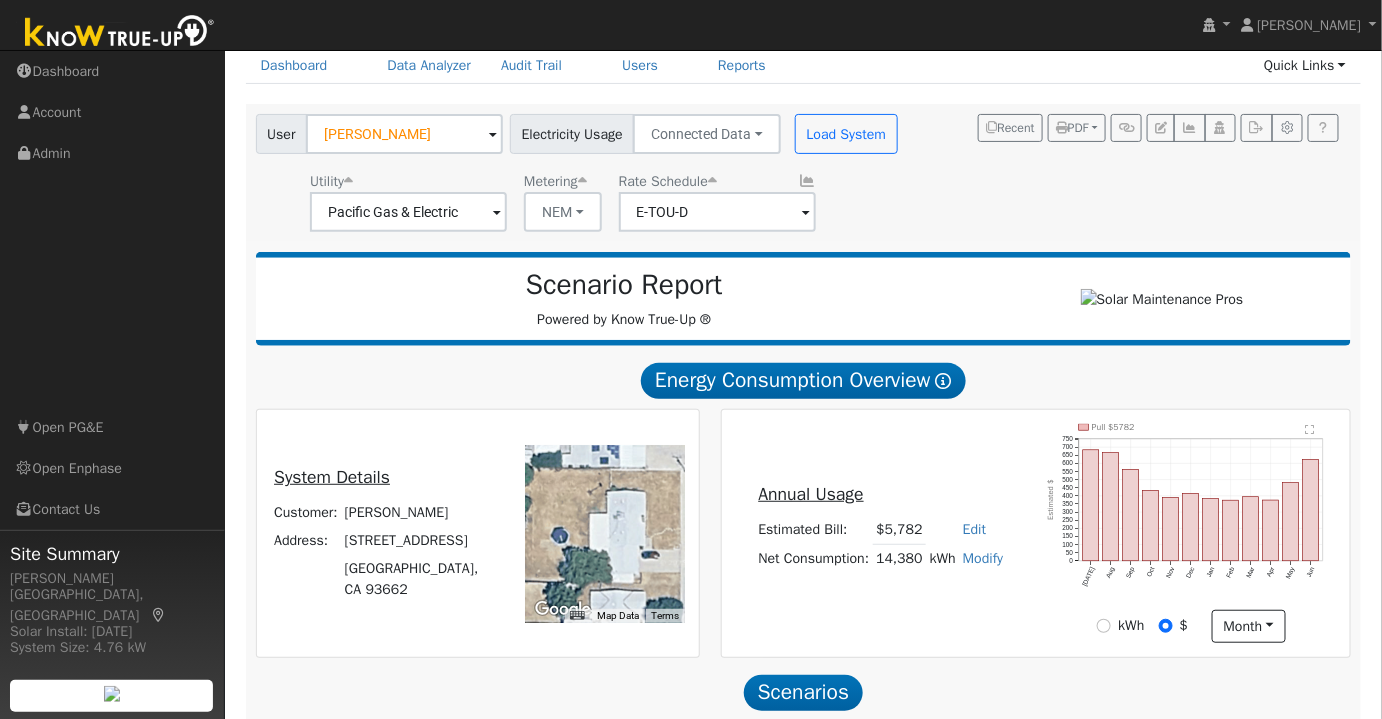 click on "User Christopher Knox Account   Default Account Default Account 2945 Olive Street, Selma, CA 93662 Primary Account Electricity Usage Connected Data Connected Data Estimated Data CSV Data Load System  Utility  Pacific Gas & Electric  Metering  NEM NEM NBT  Rate Schedule  E-TOU-D  Recent  PDF Print to PDF Selected Scenario All Scenarios Both Download PDF Email PDF To me To Christopher Knox To email address Email PDF Cancel Send" at bounding box center [800, 169] 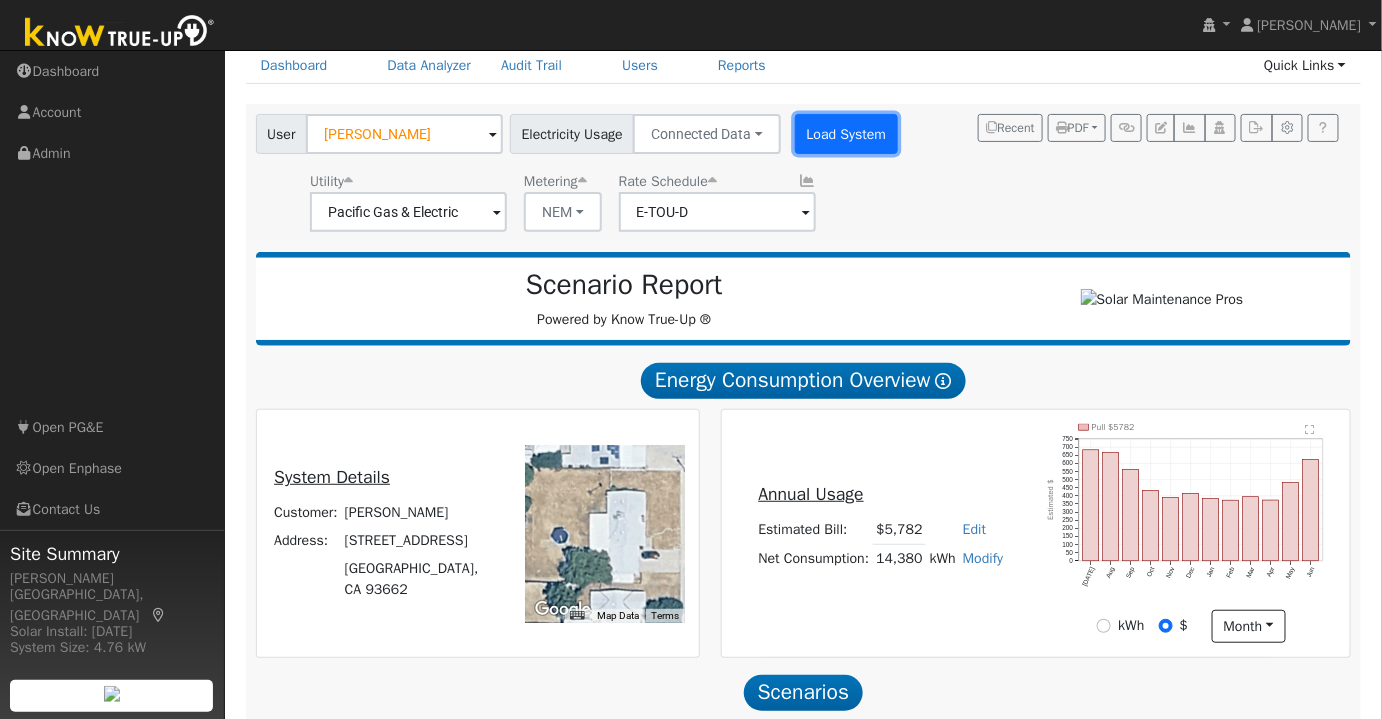 click on "Load System" at bounding box center (846, 134) 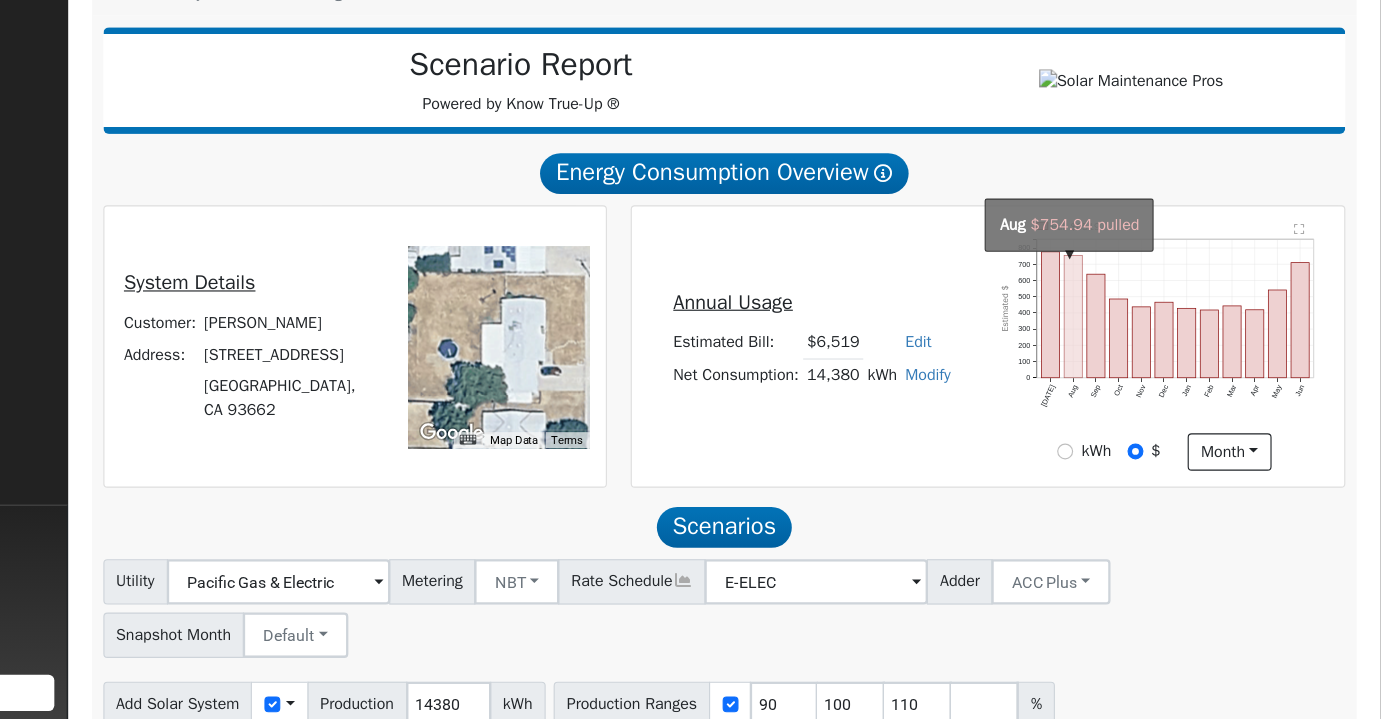 scroll, scrollTop: 285, scrollLeft: 0, axis: vertical 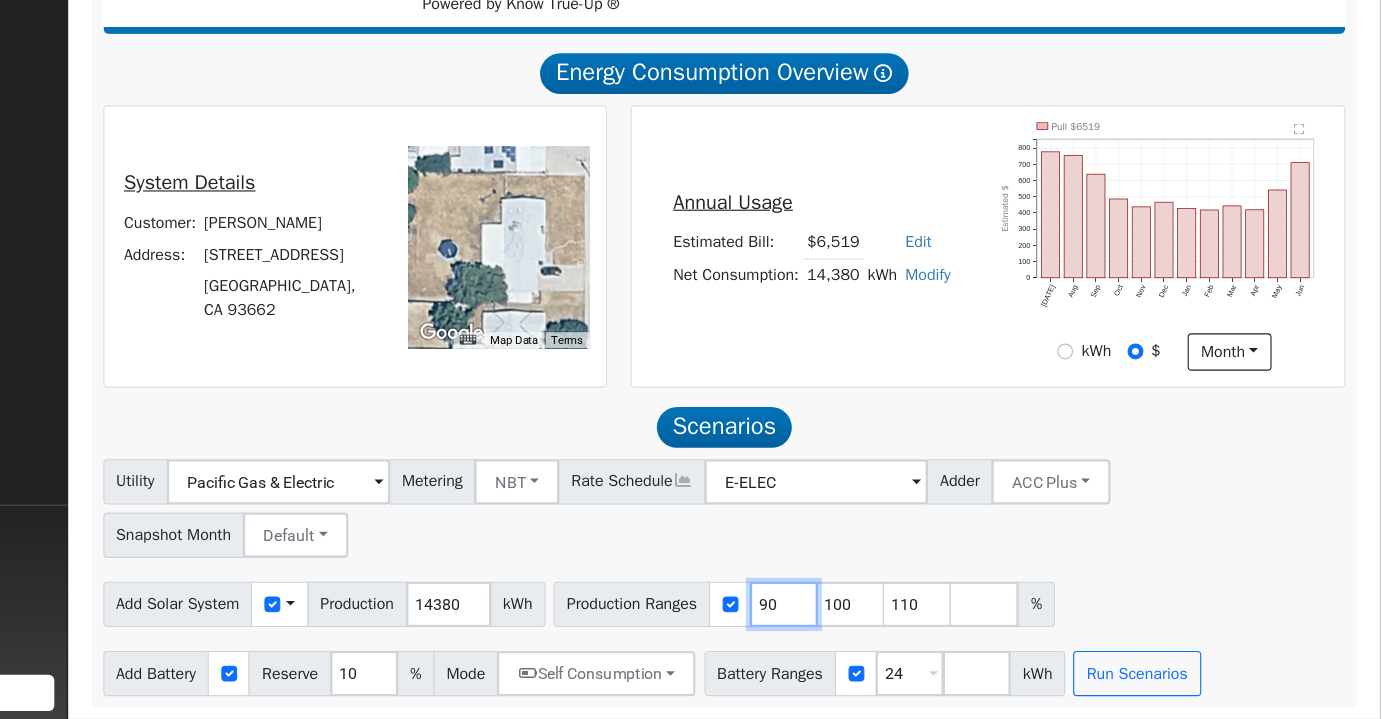 click on "90" at bounding box center [856, 618] 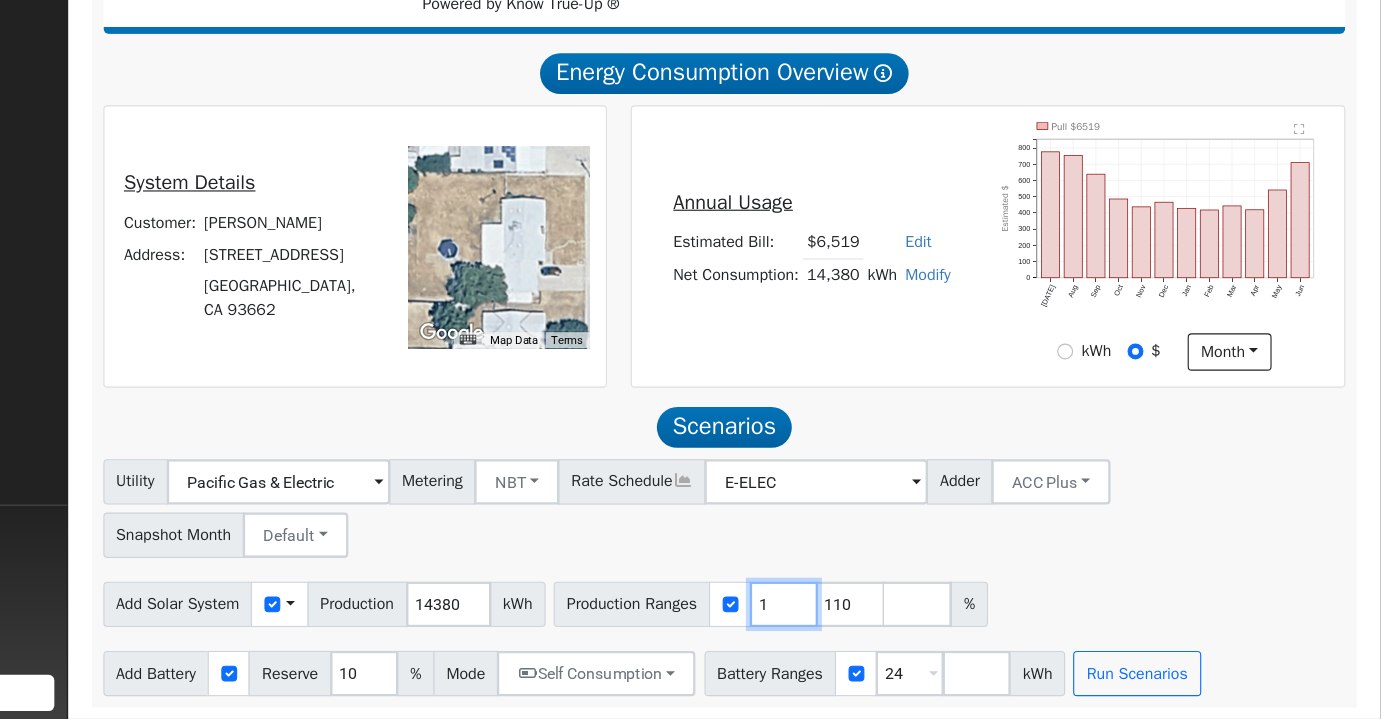 type on "110" 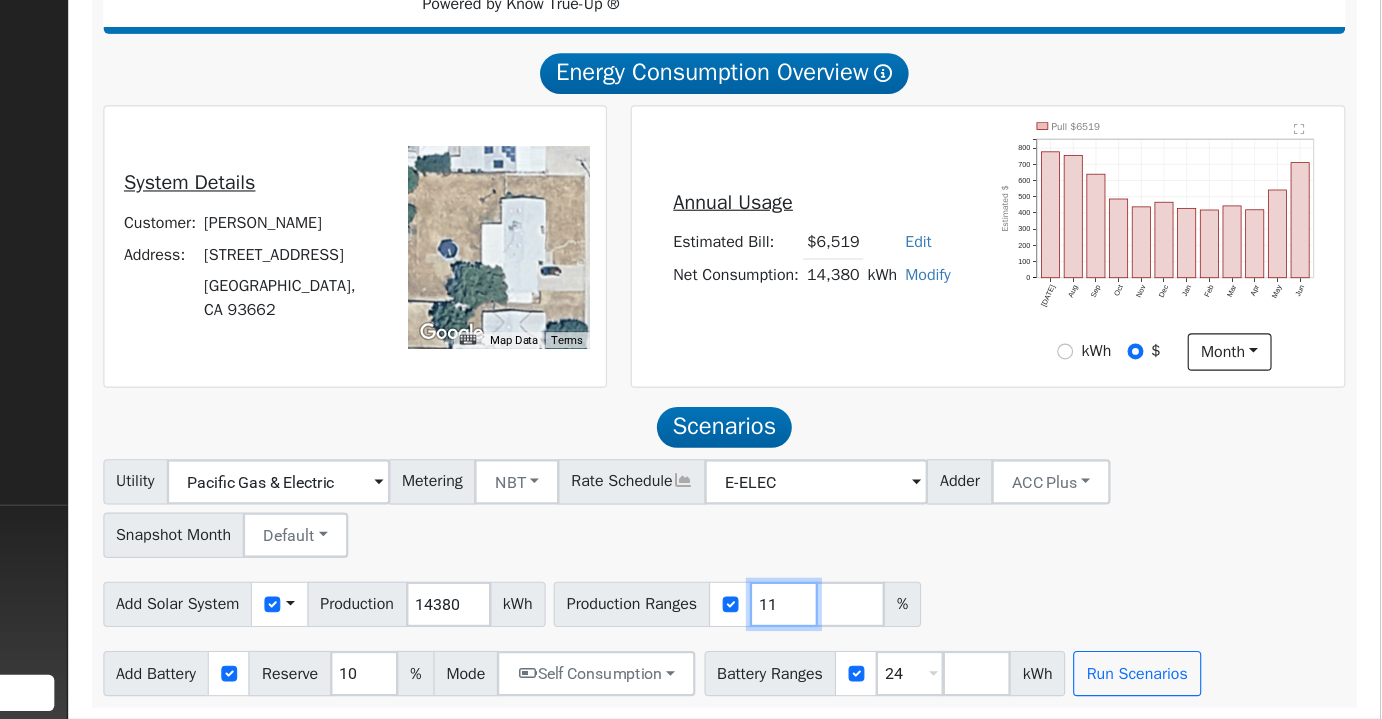 type on "1" 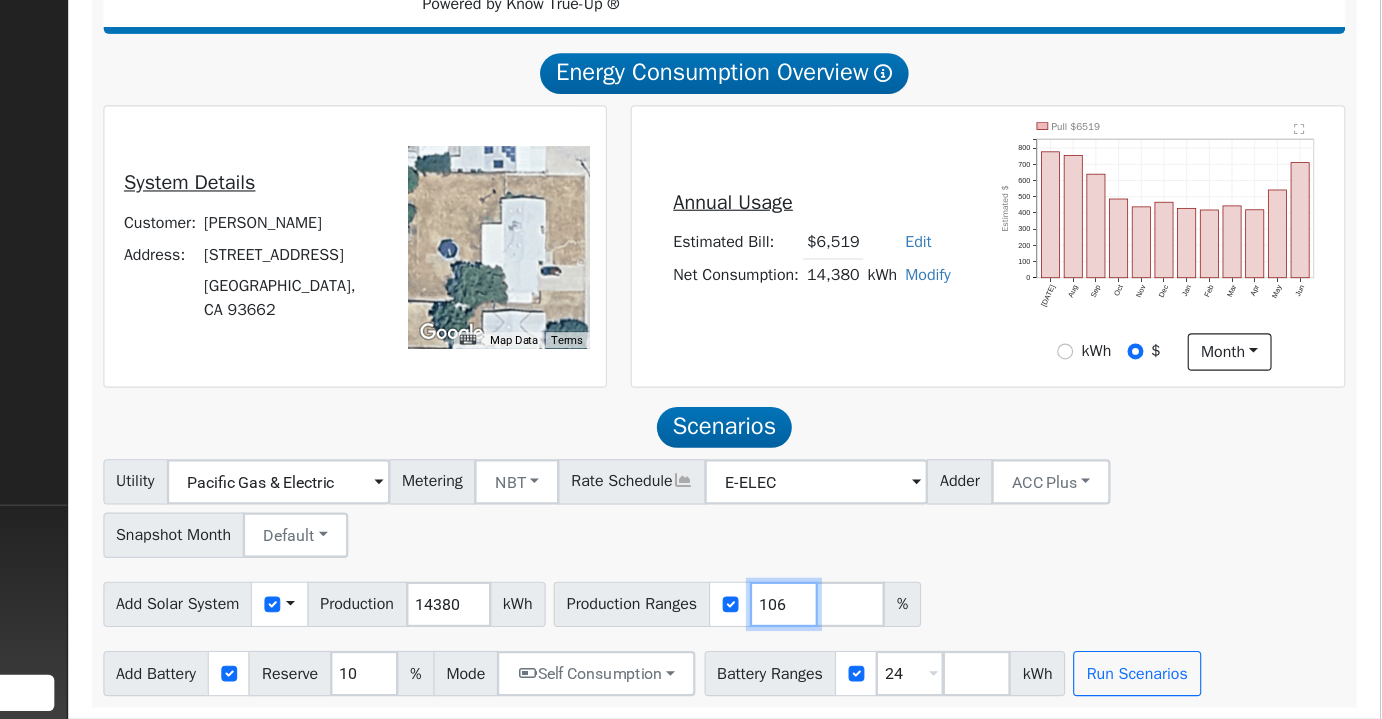 type on "106" 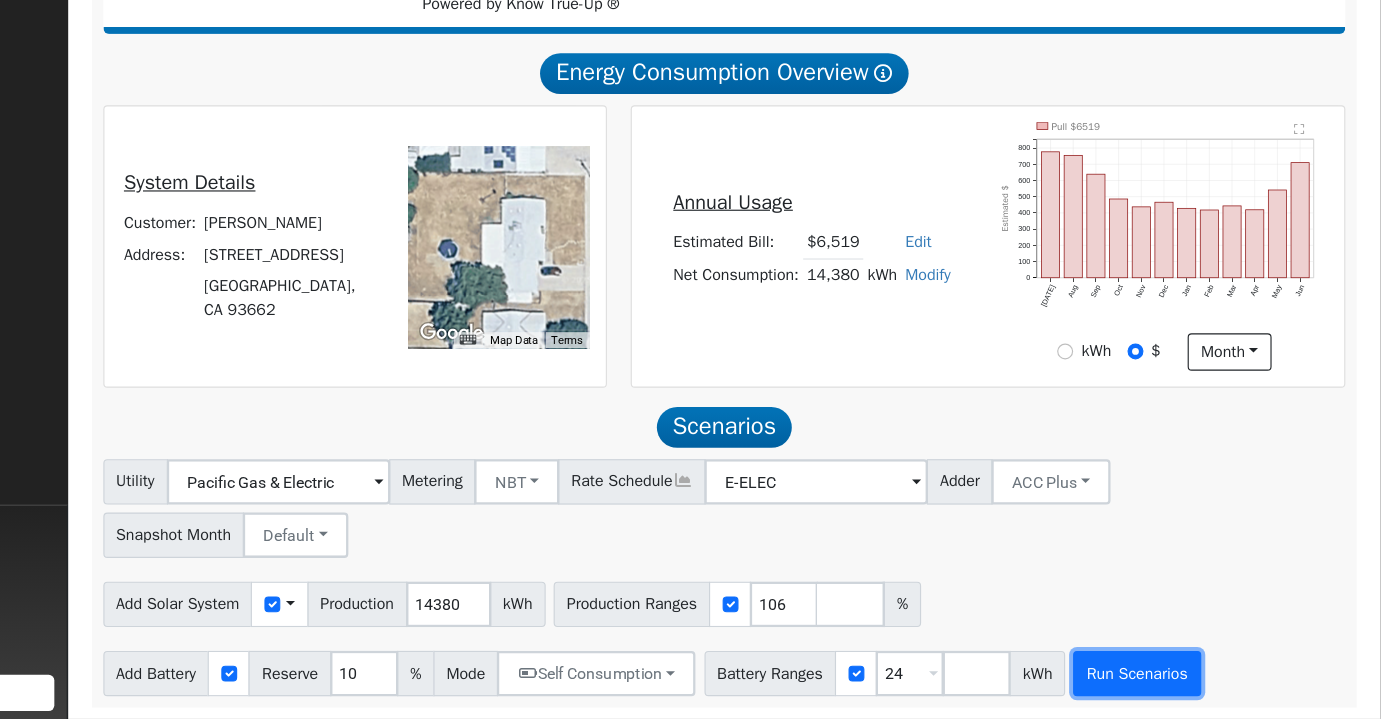 click on "Run Scenarios" at bounding box center [1167, 679] 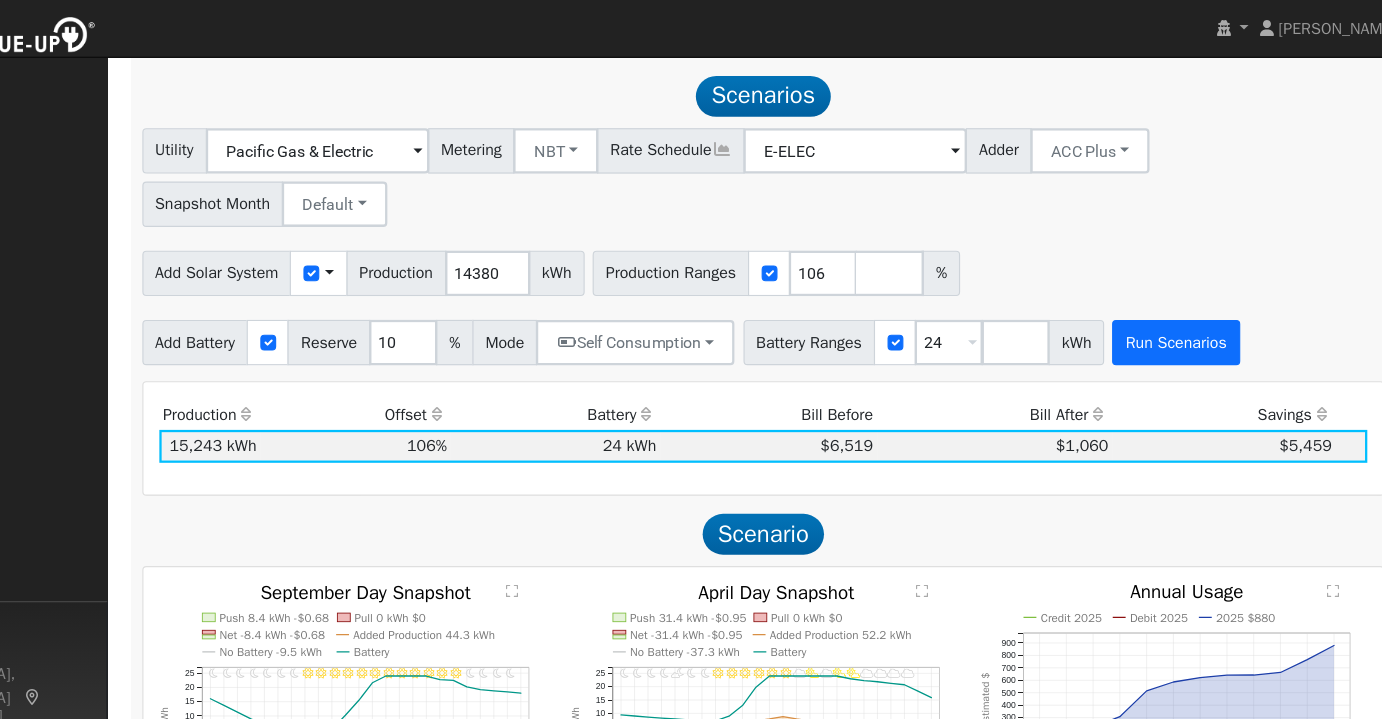 scroll, scrollTop: 647, scrollLeft: 0, axis: vertical 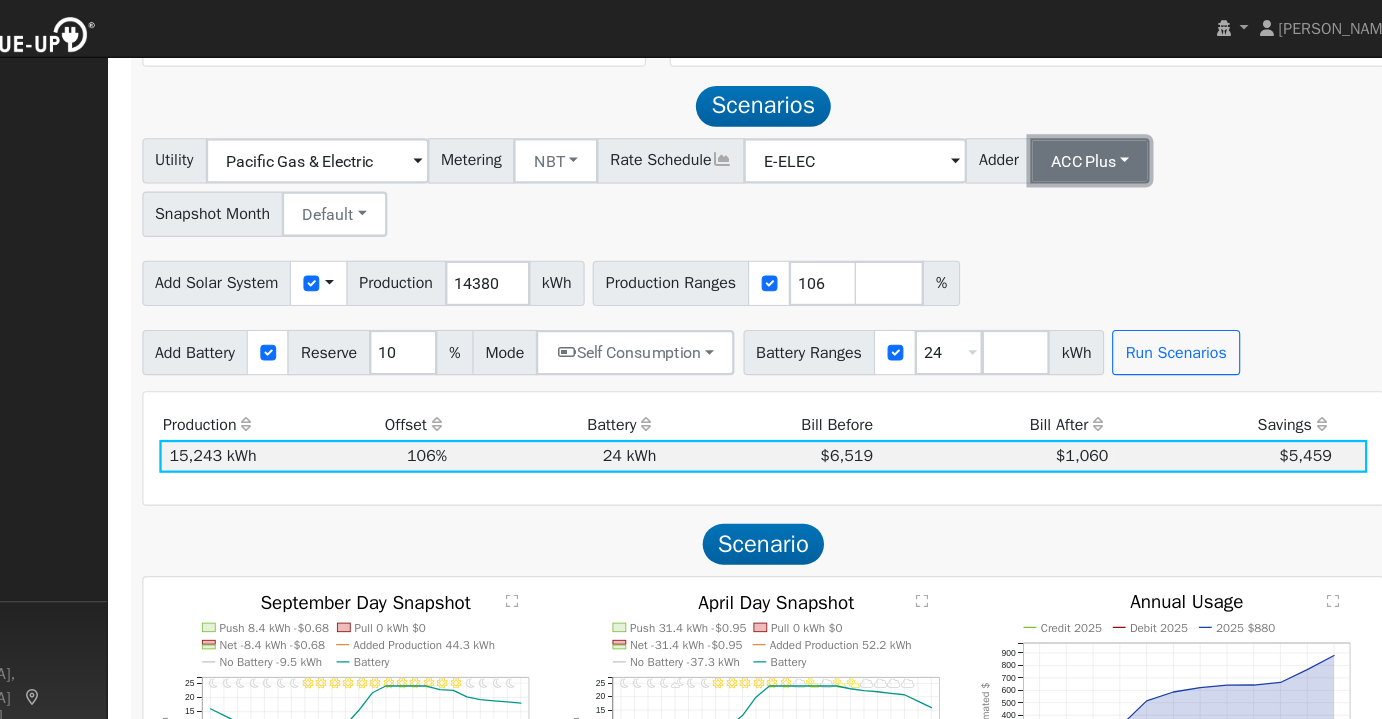 click on "ACC Plus" at bounding box center (1091, 142) 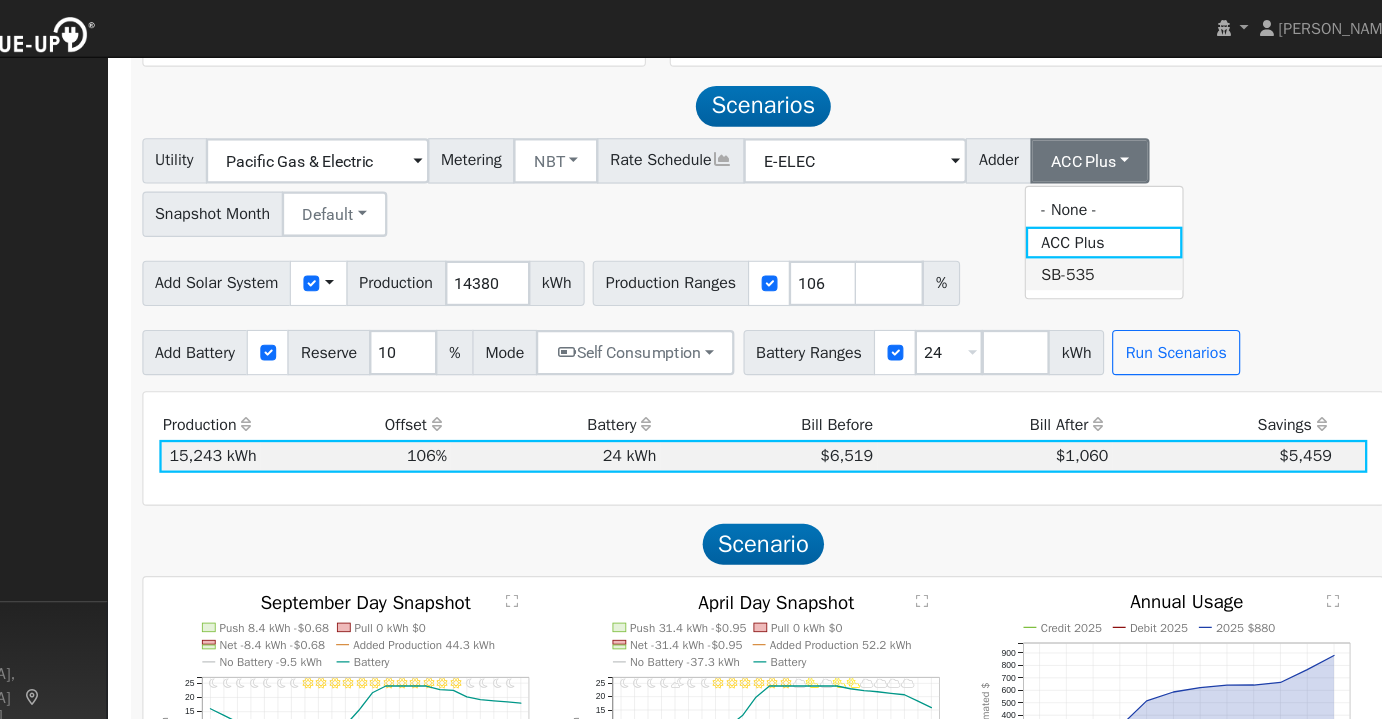 click on "SB-535" at bounding box center [1104, 242] 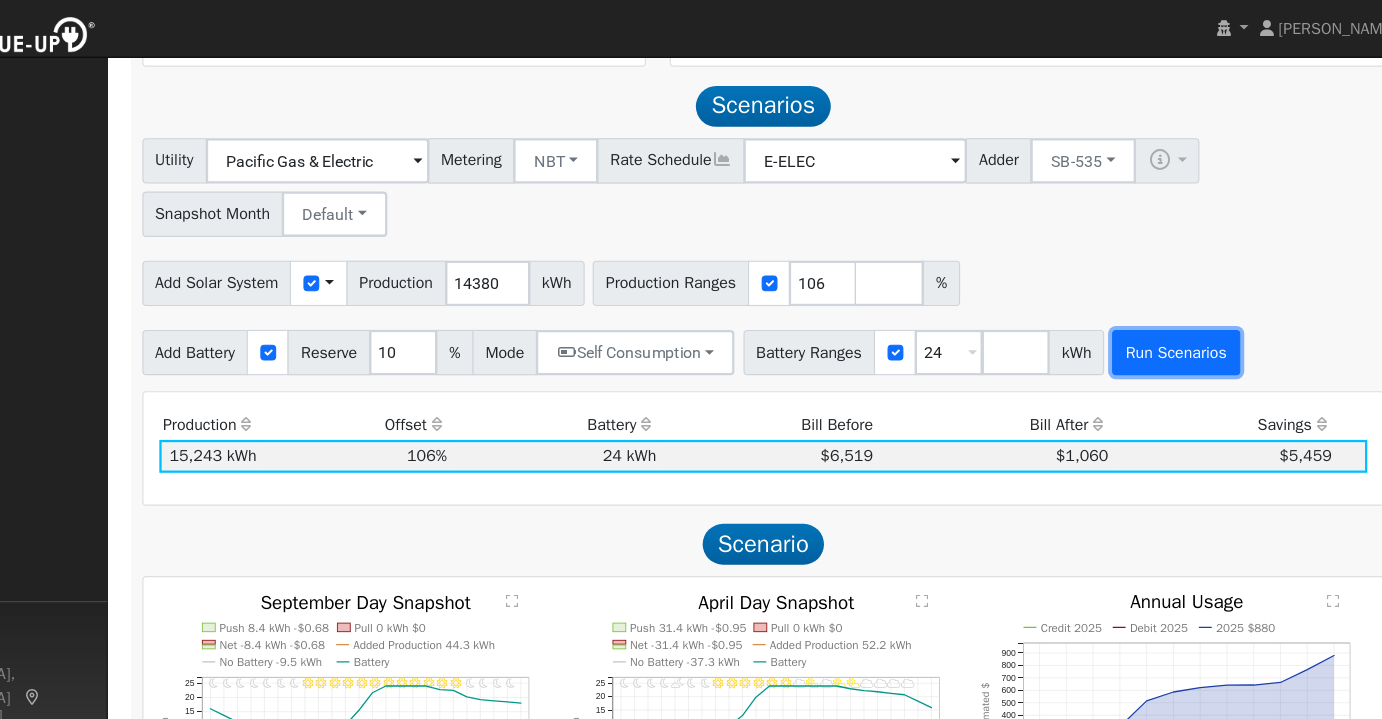 click on "Run Scenarios" at bounding box center [1167, 311] 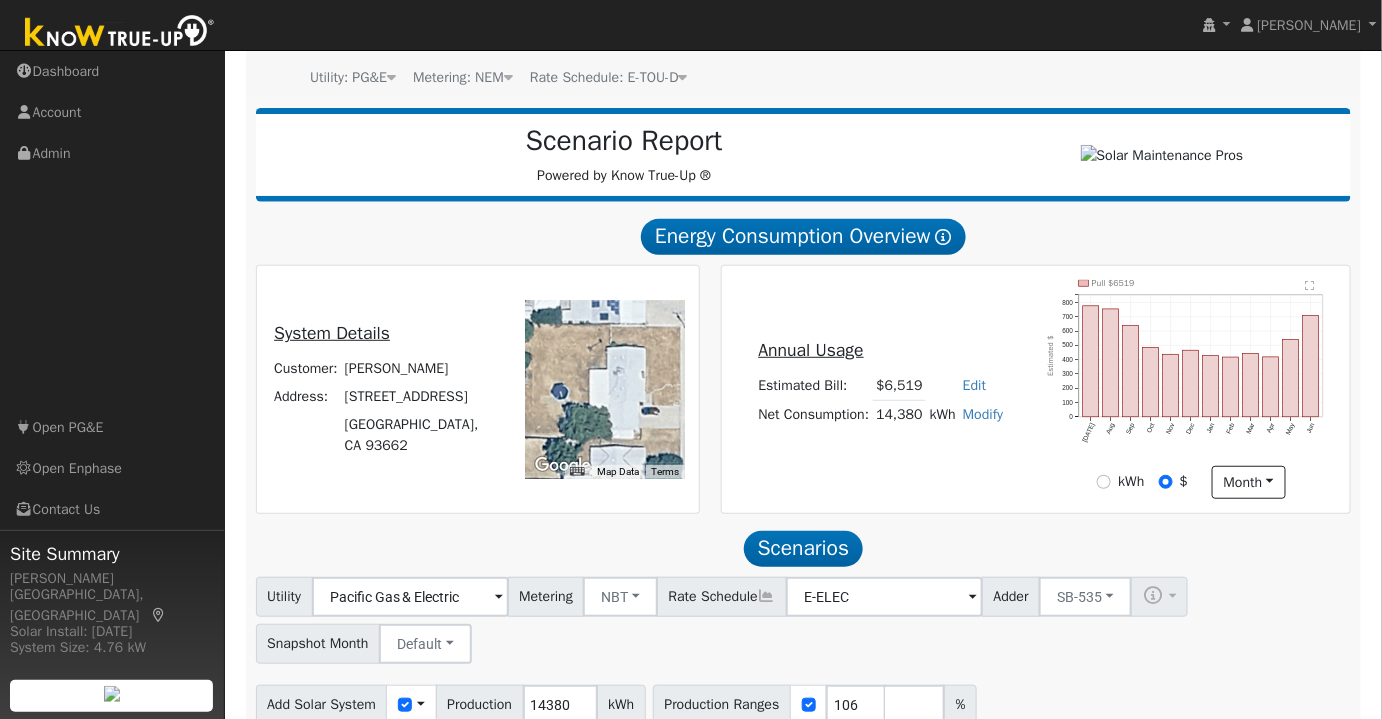 scroll, scrollTop: 189, scrollLeft: 0, axis: vertical 